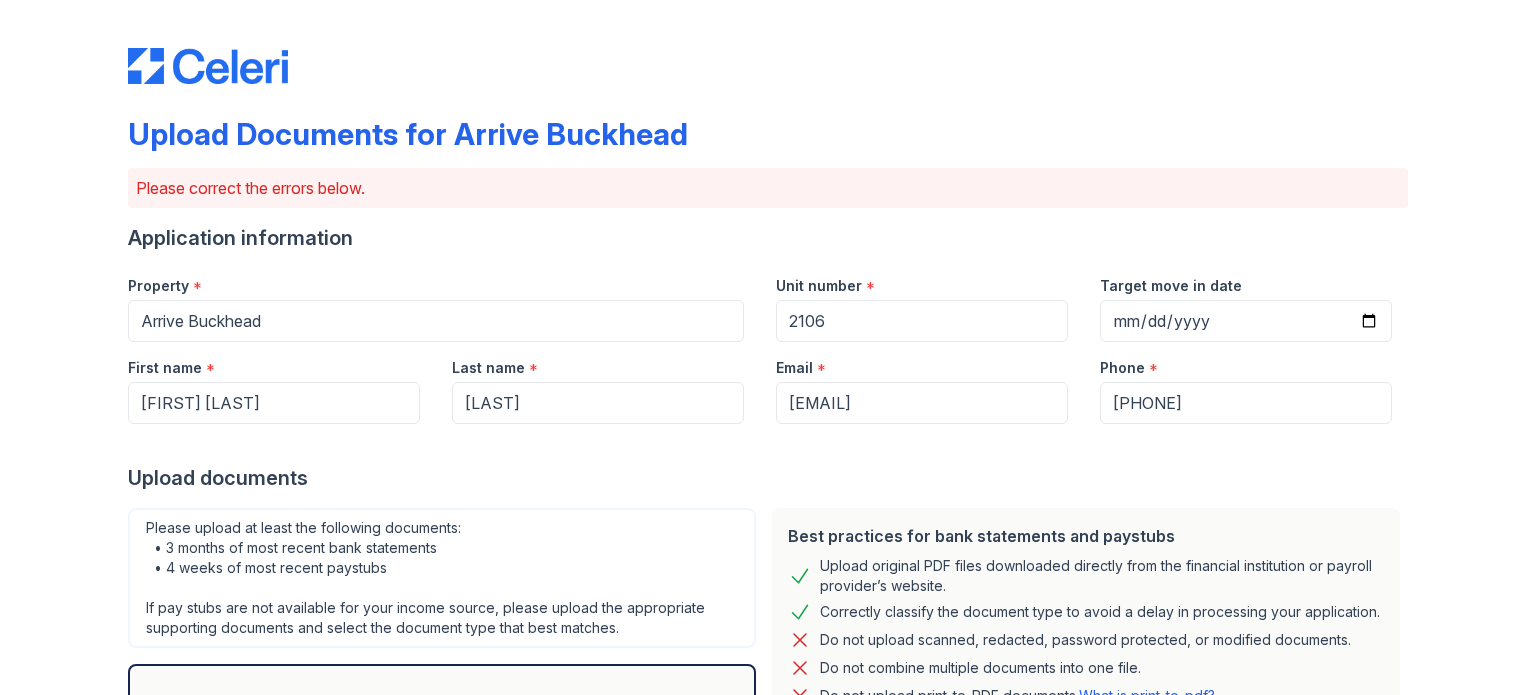 scroll, scrollTop: 0, scrollLeft: 0, axis: both 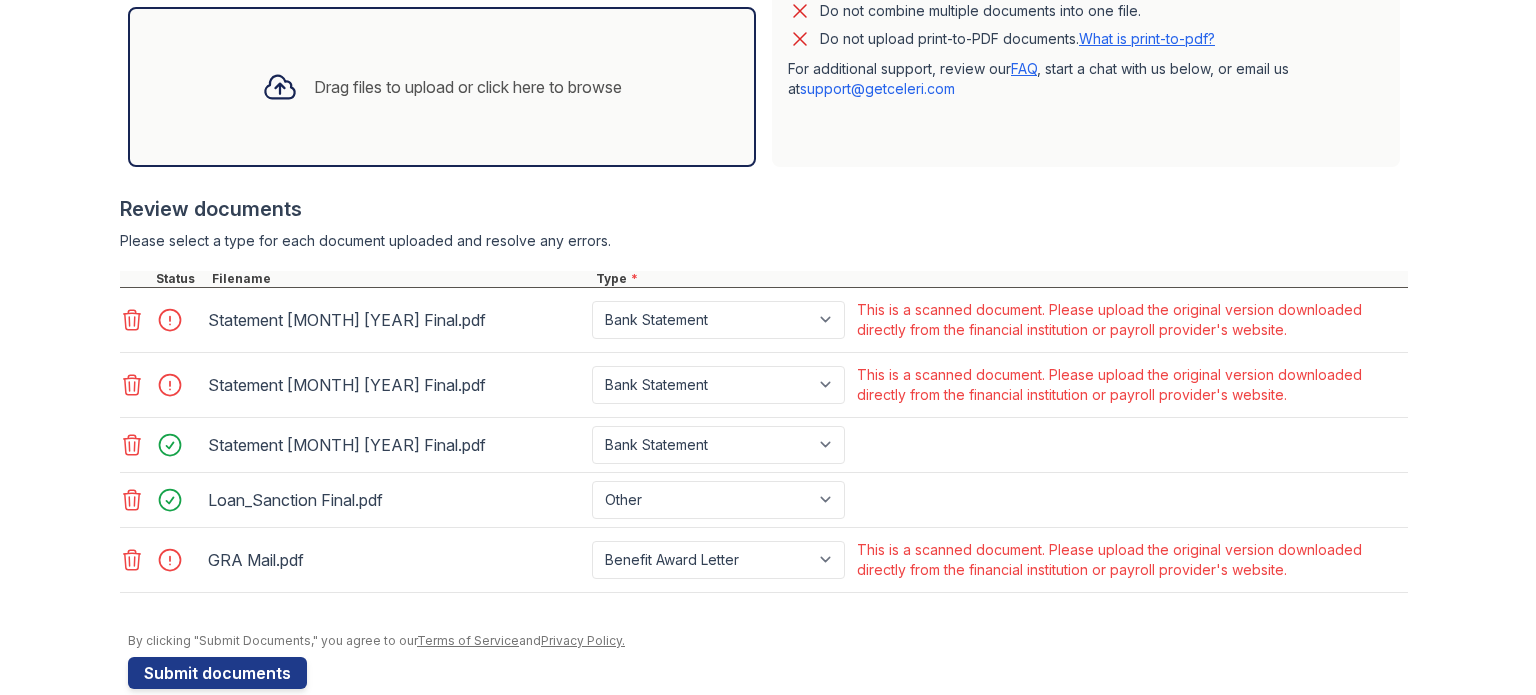 click 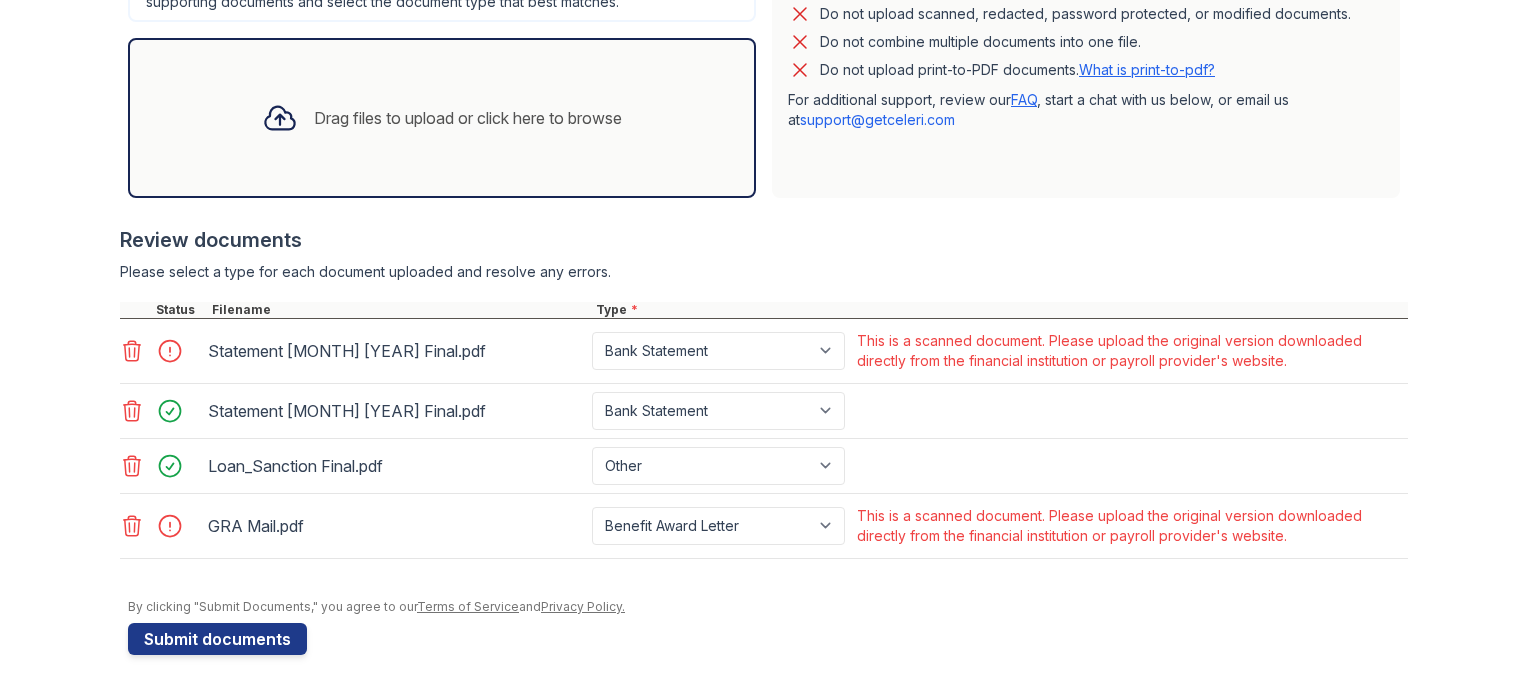 scroll, scrollTop: 622, scrollLeft: 0, axis: vertical 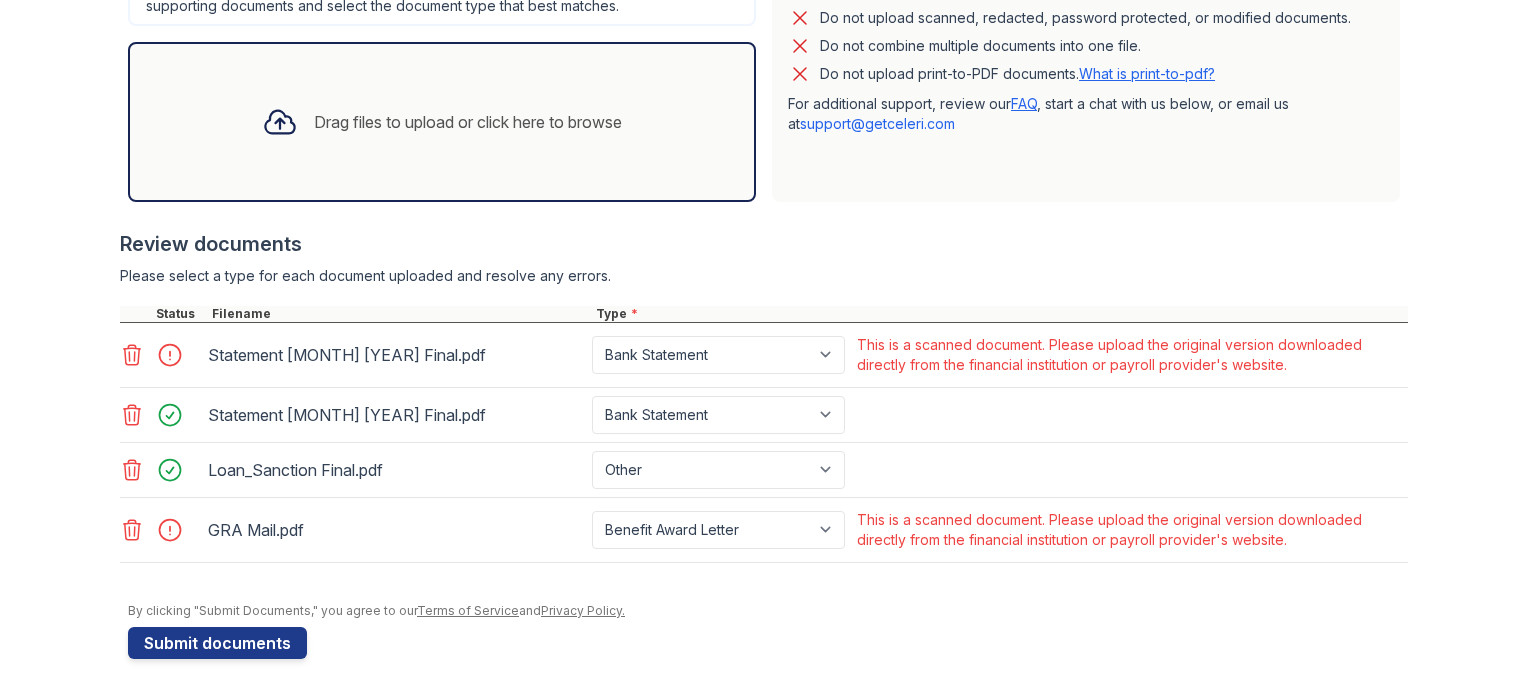 click 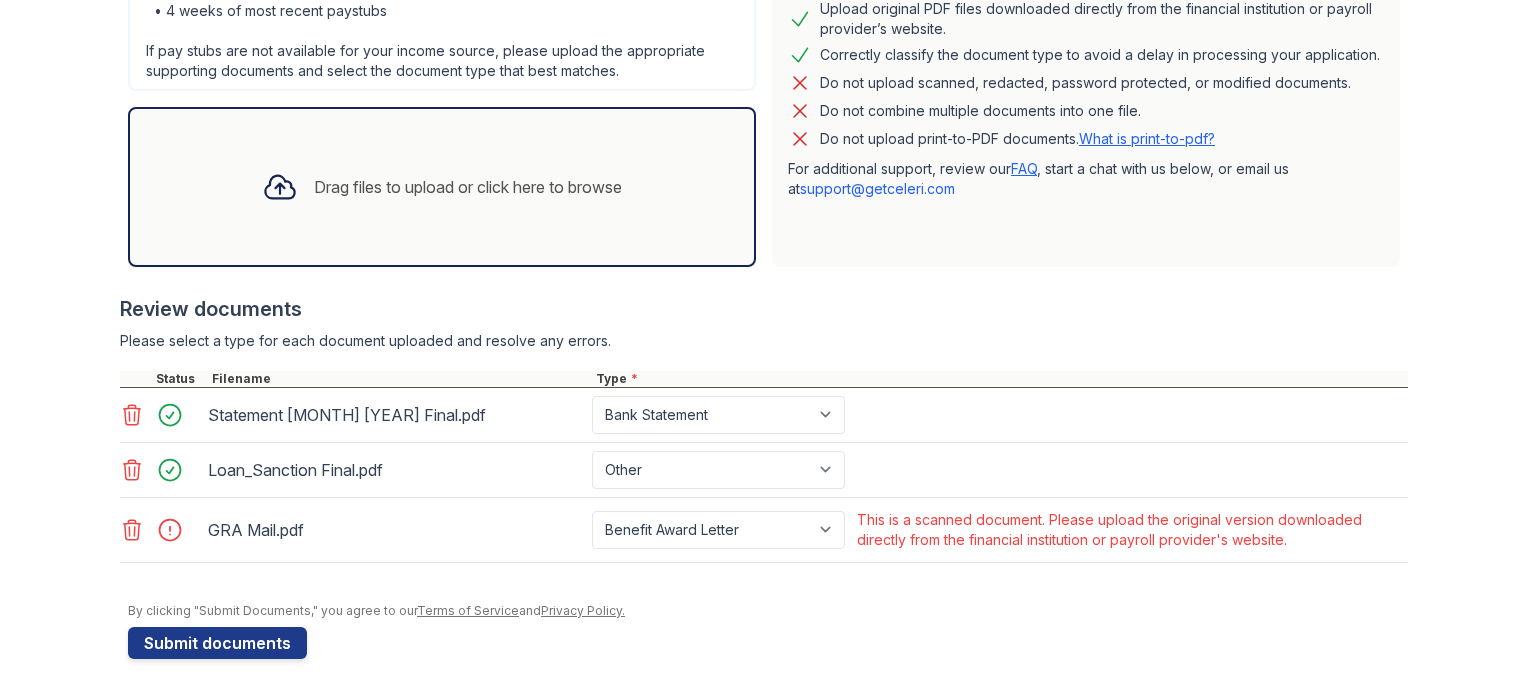 click 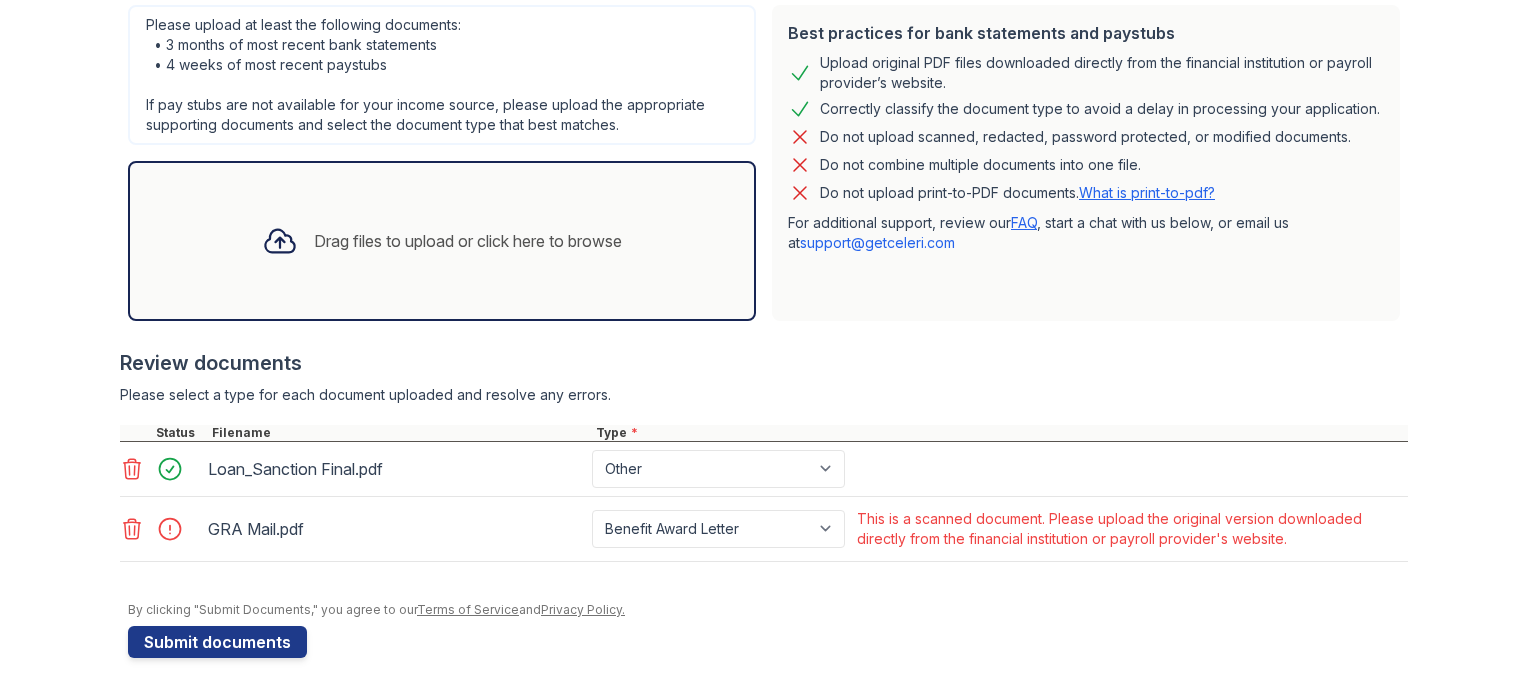 click 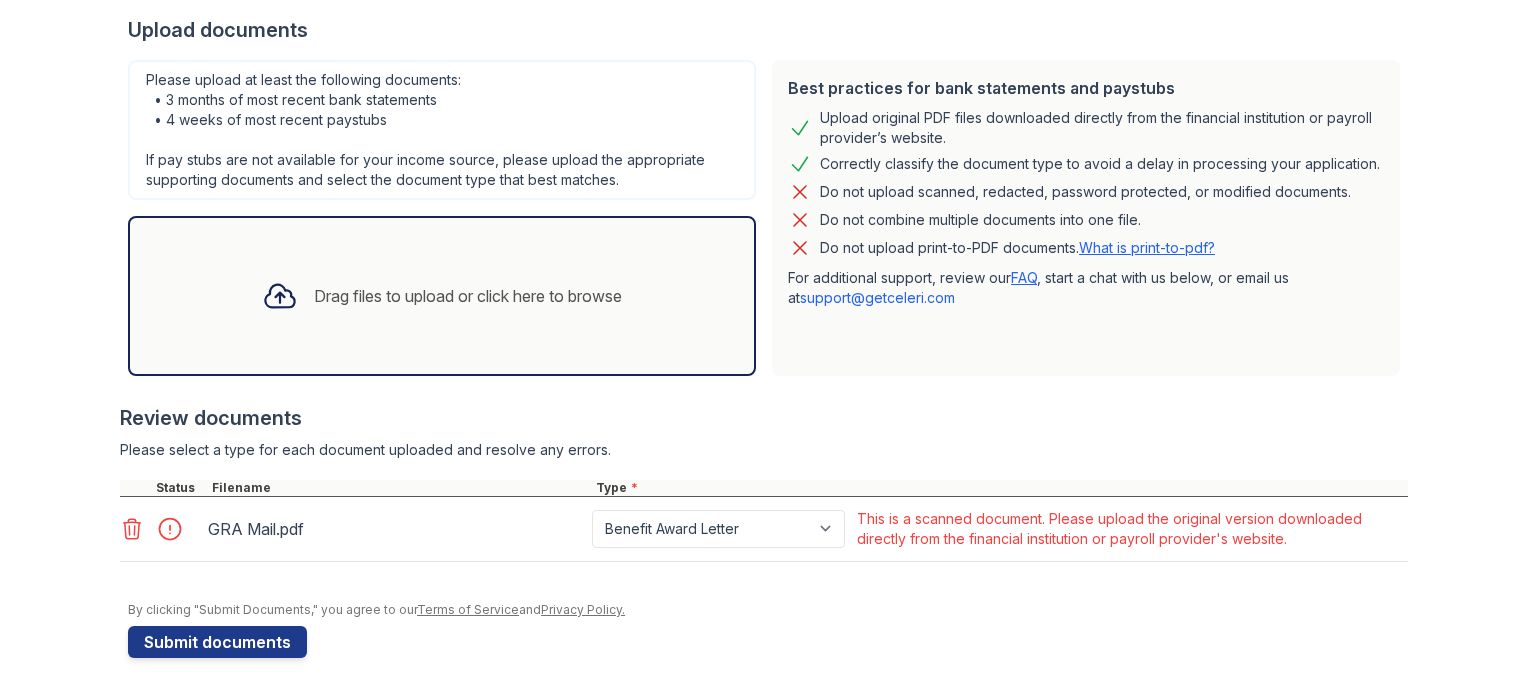 click at bounding box center (134, 529) 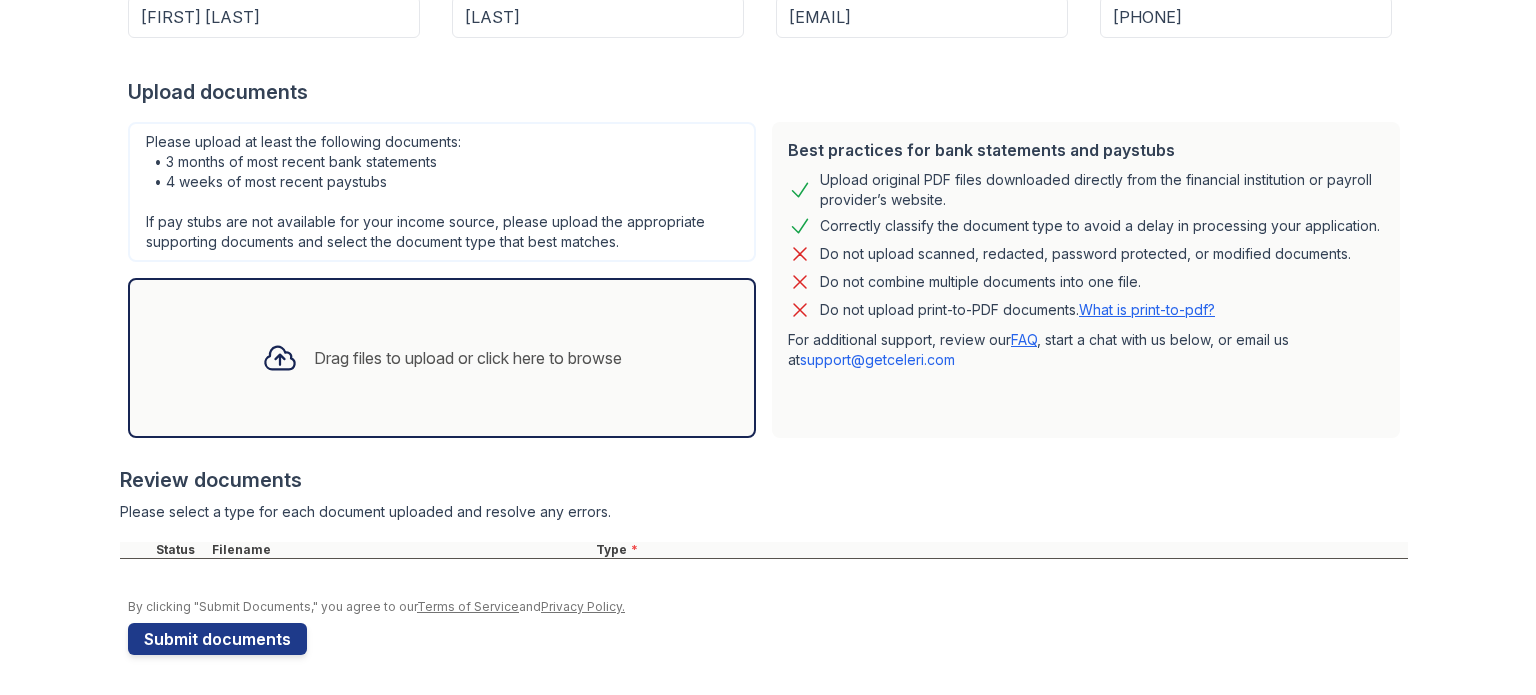 scroll, scrollTop: 384, scrollLeft: 0, axis: vertical 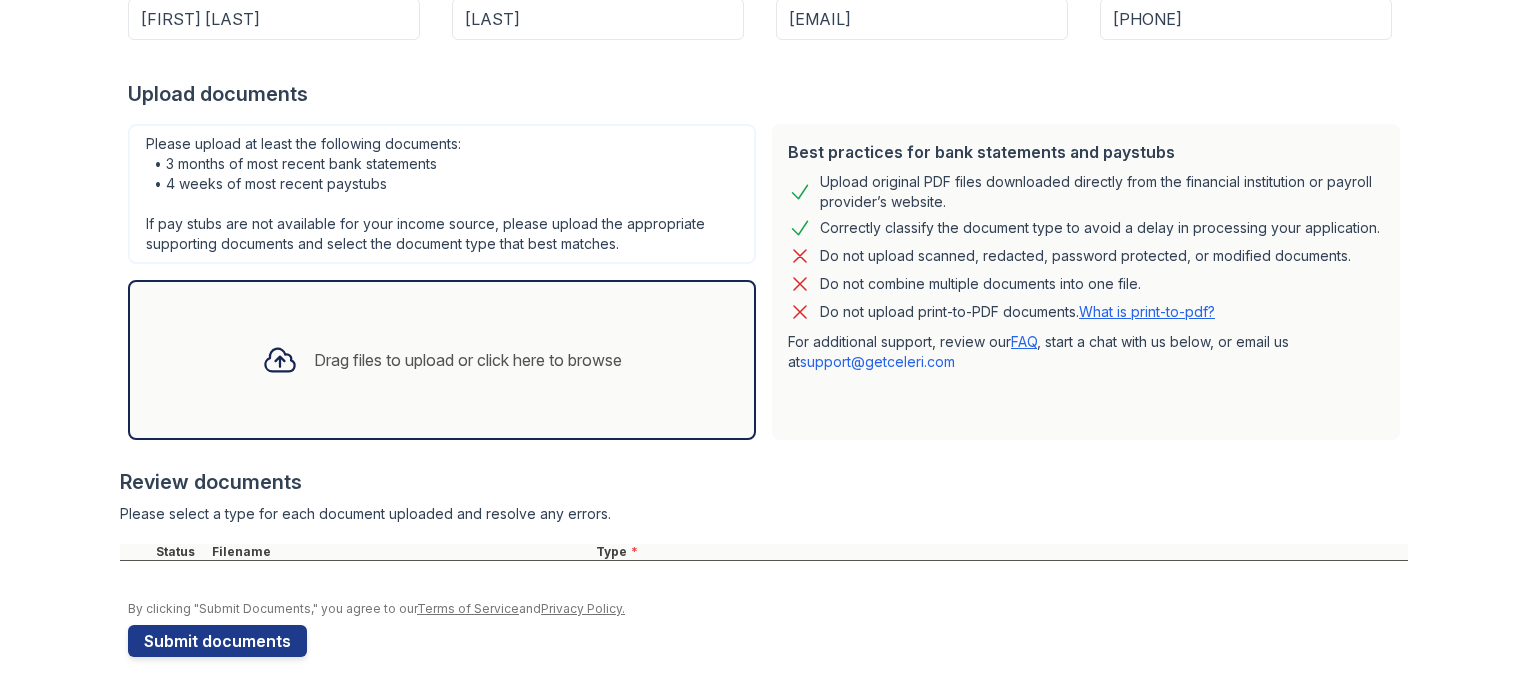 click on "Drag files to upload or click here to browse" at bounding box center [468, 360] 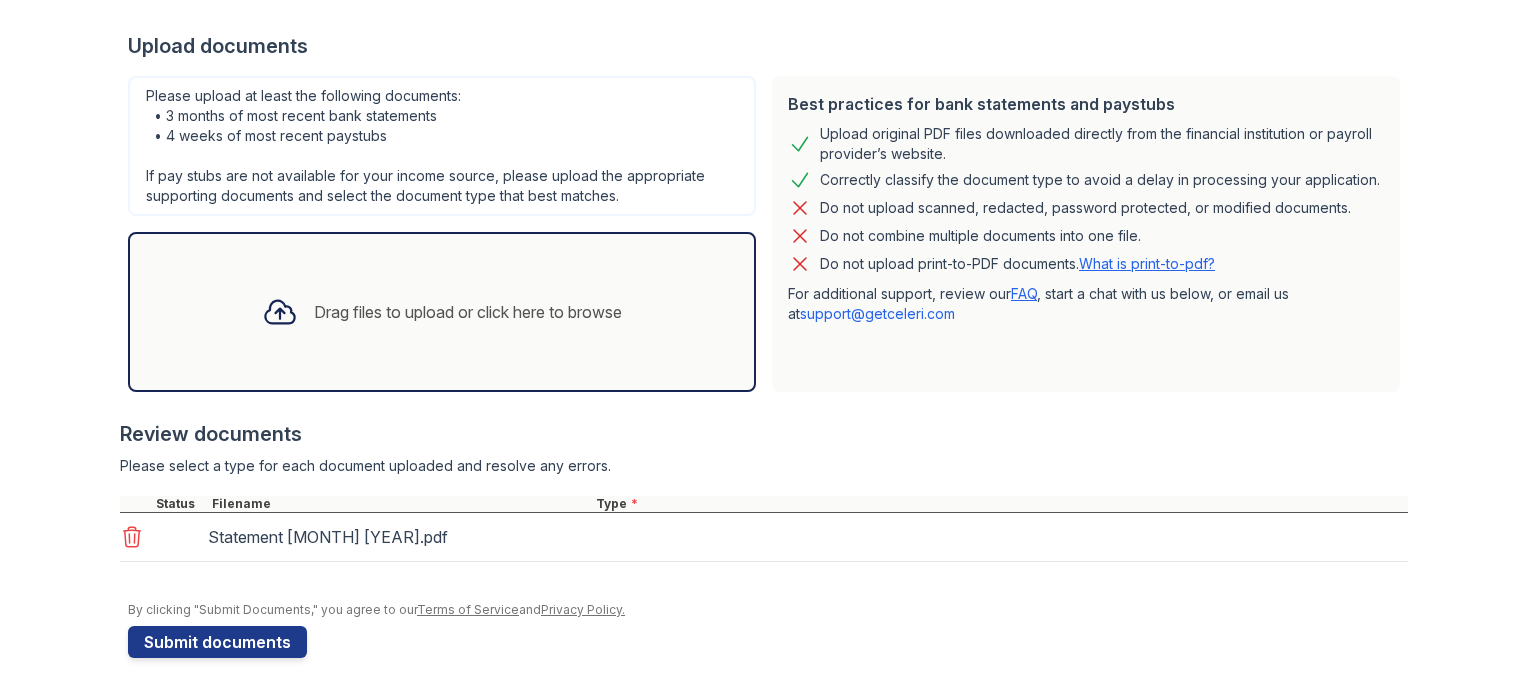 click on "Drag files to upload or click here to browse" at bounding box center (442, 312) 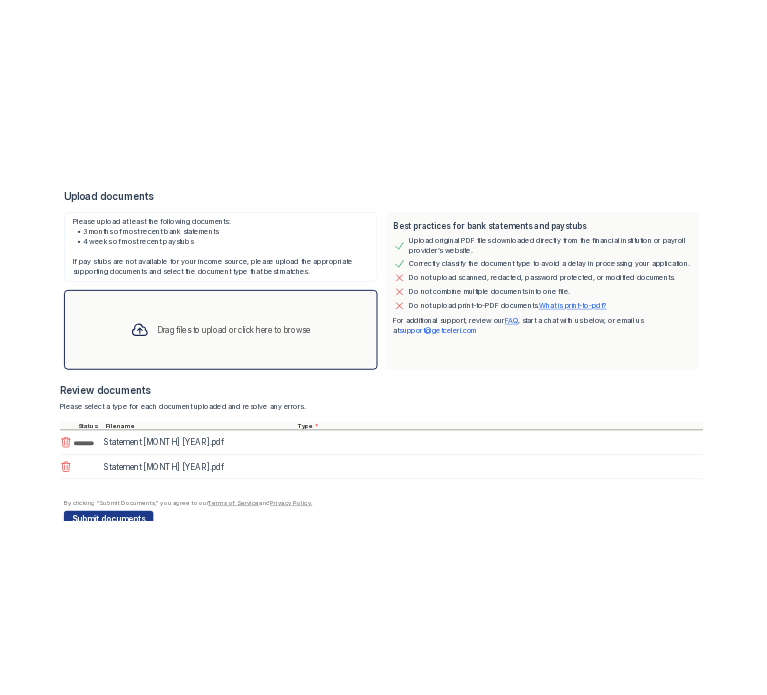 scroll, scrollTop: 448, scrollLeft: 0, axis: vertical 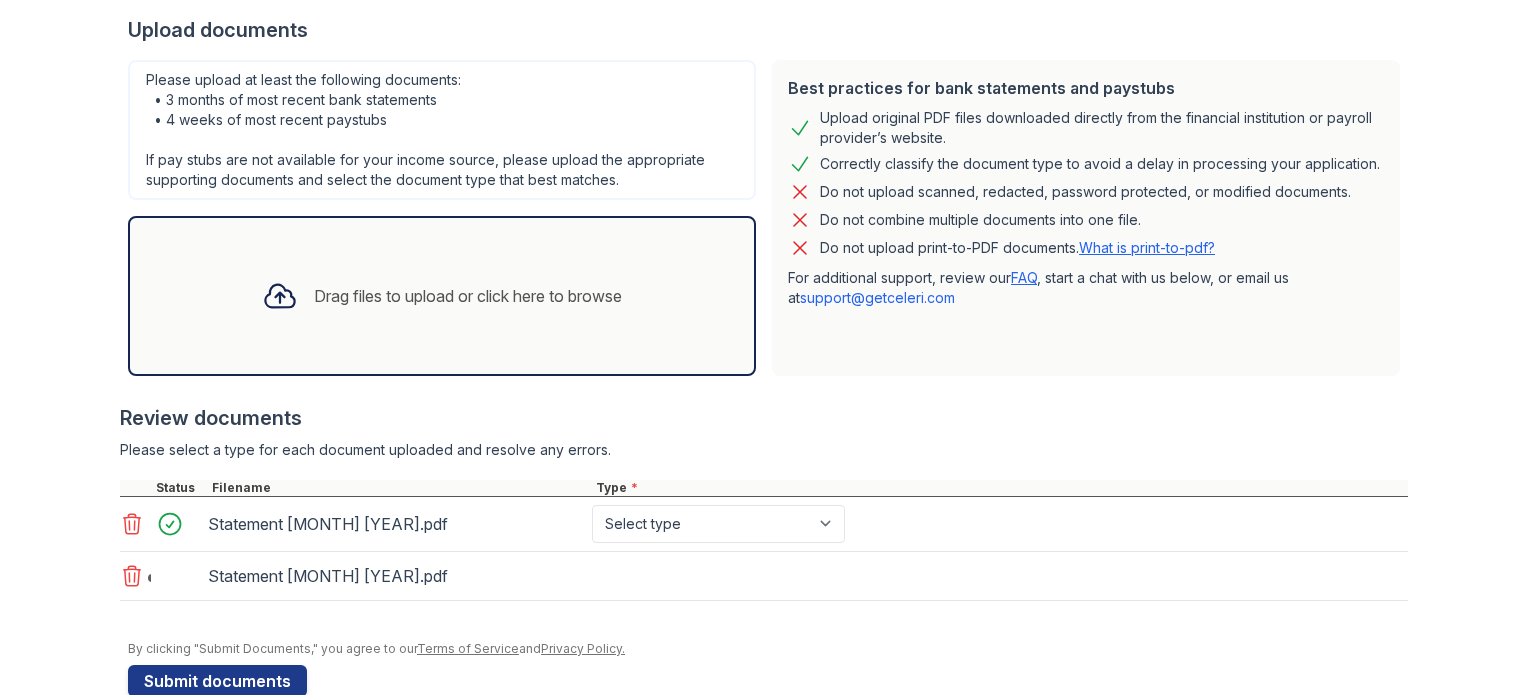 click on "Drag files to upload or click here to browse" at bounding box center [468, 296] 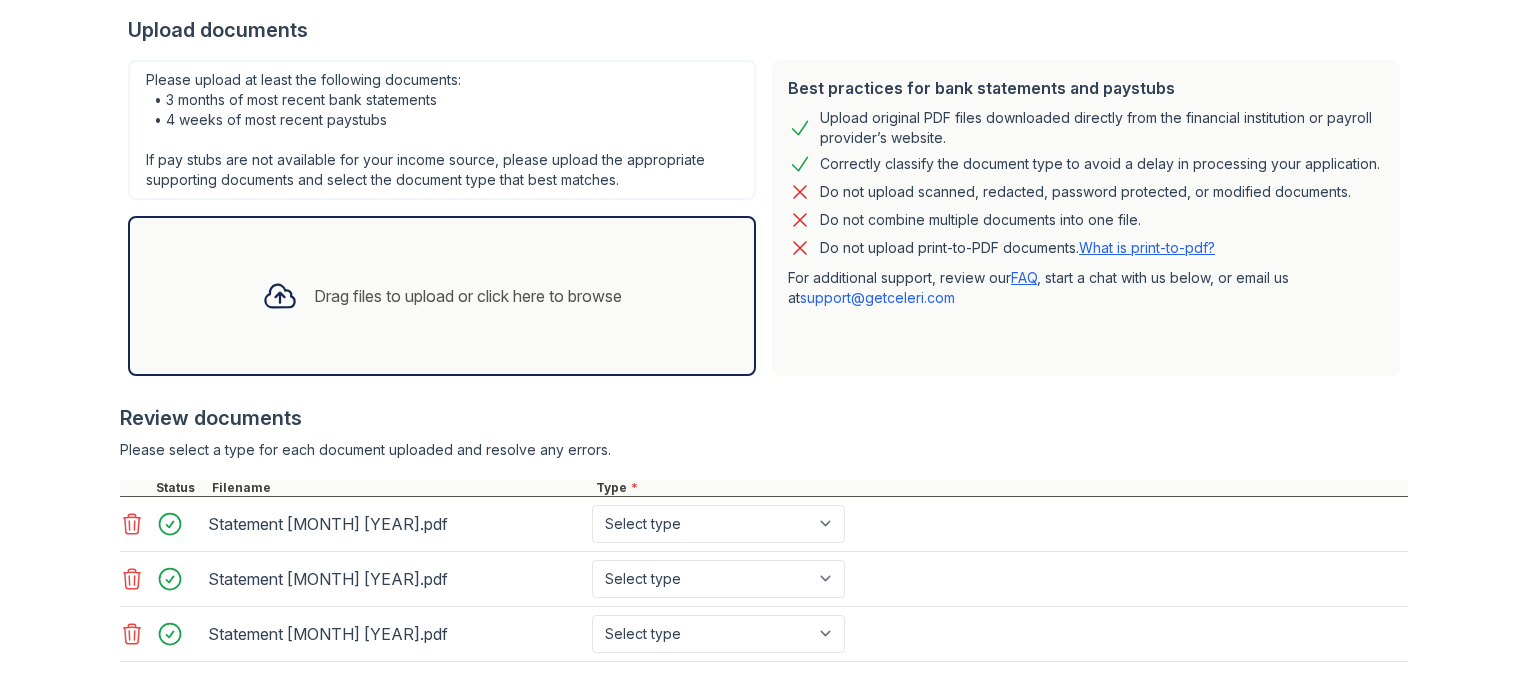 click at bounding box center (280, 296) 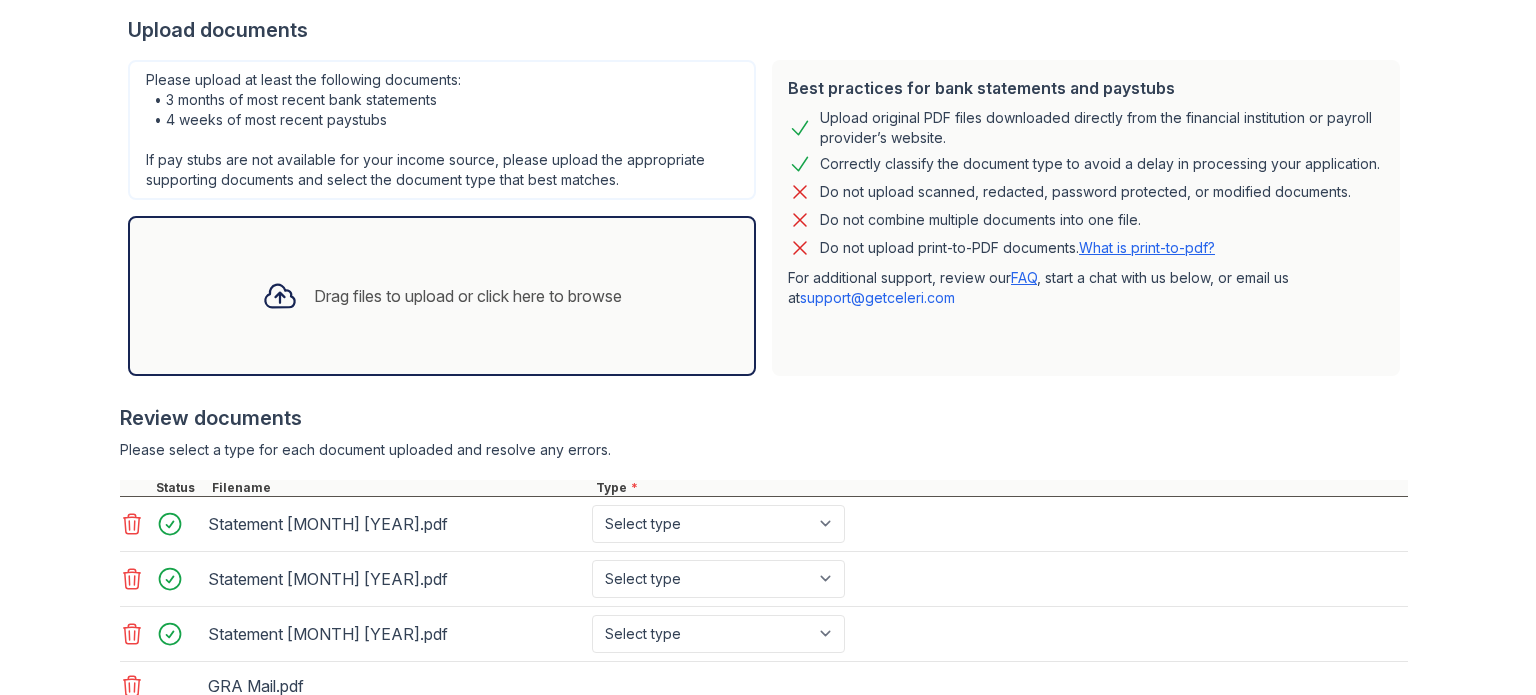 click on "Drag files to upload or click here to browse" at bounding box center (442, 296) 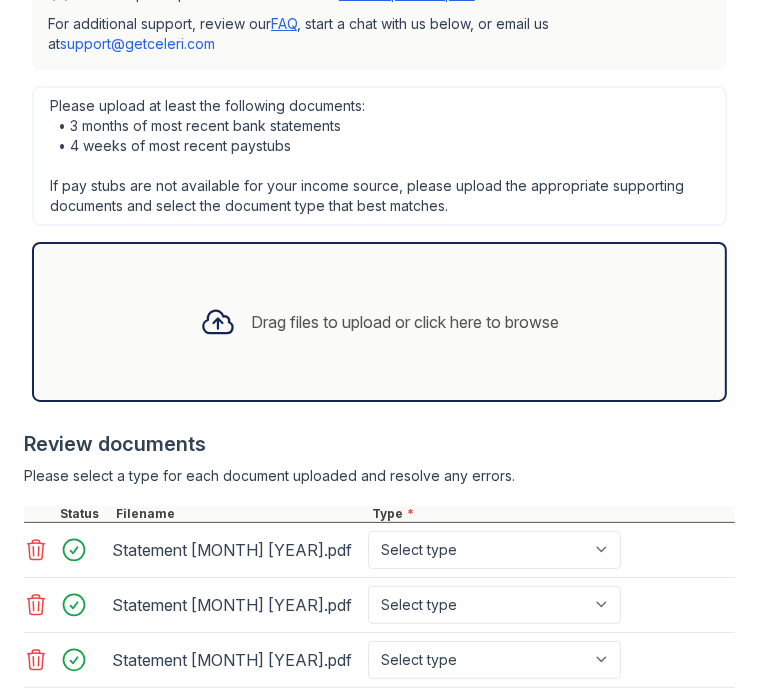 scroll, scrollTop: 1218, scrollLeft: 0, axis: vertical 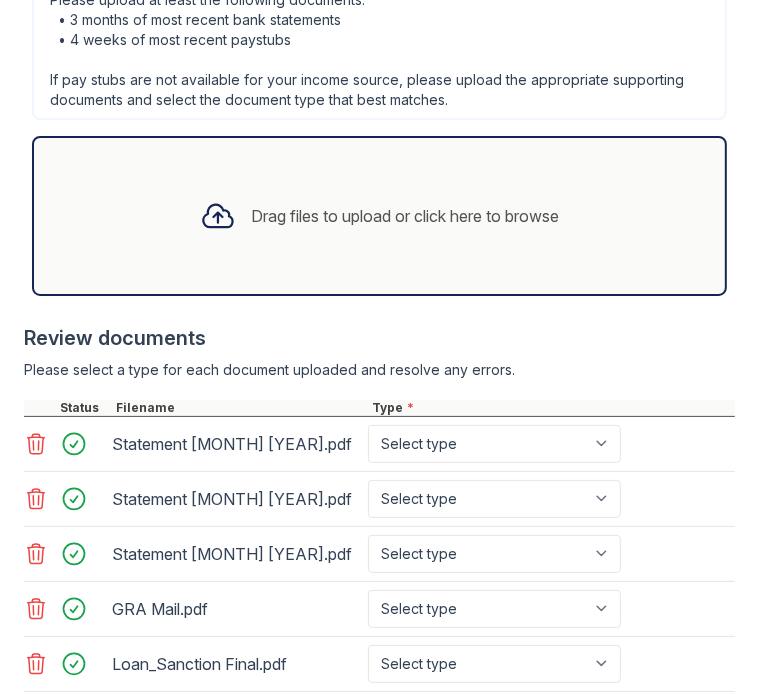 click 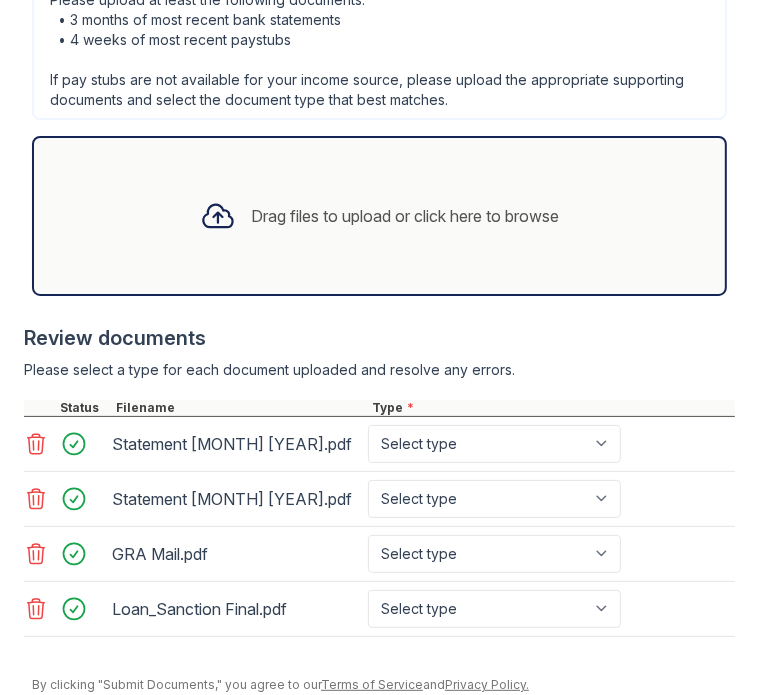 click 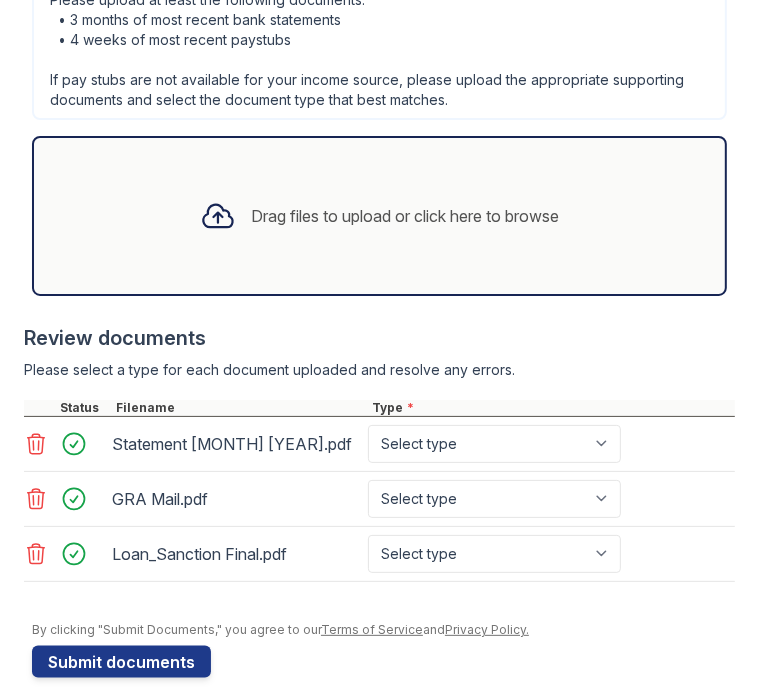 click 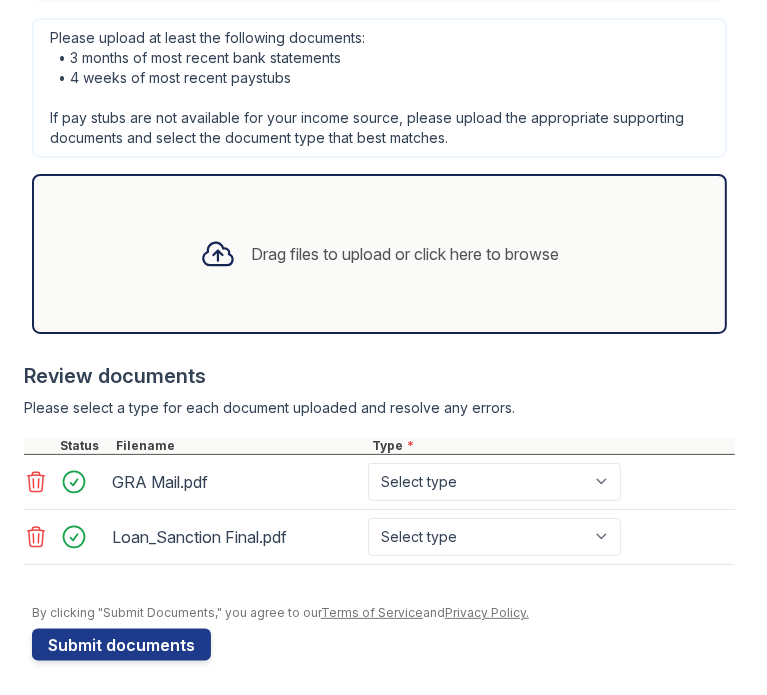 click at bounding box center (40, 446) 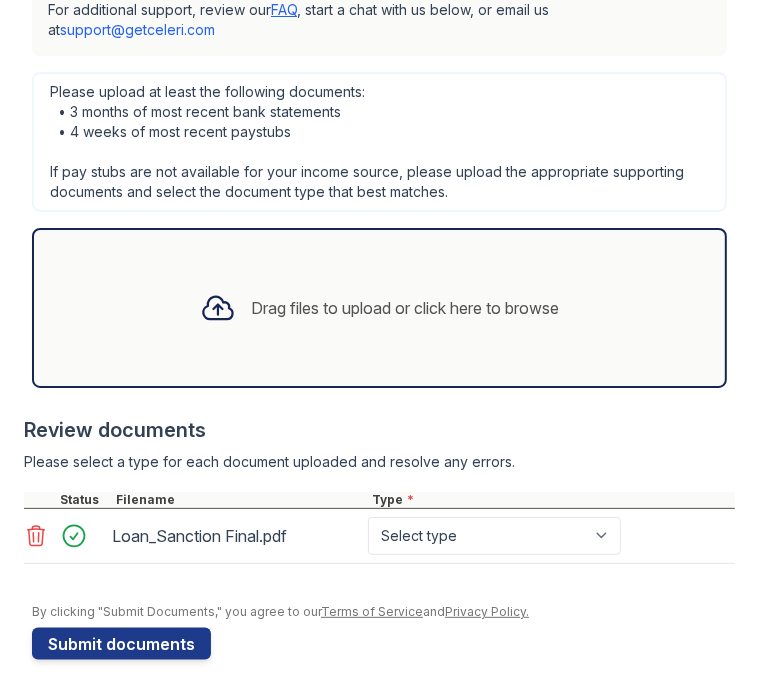 click 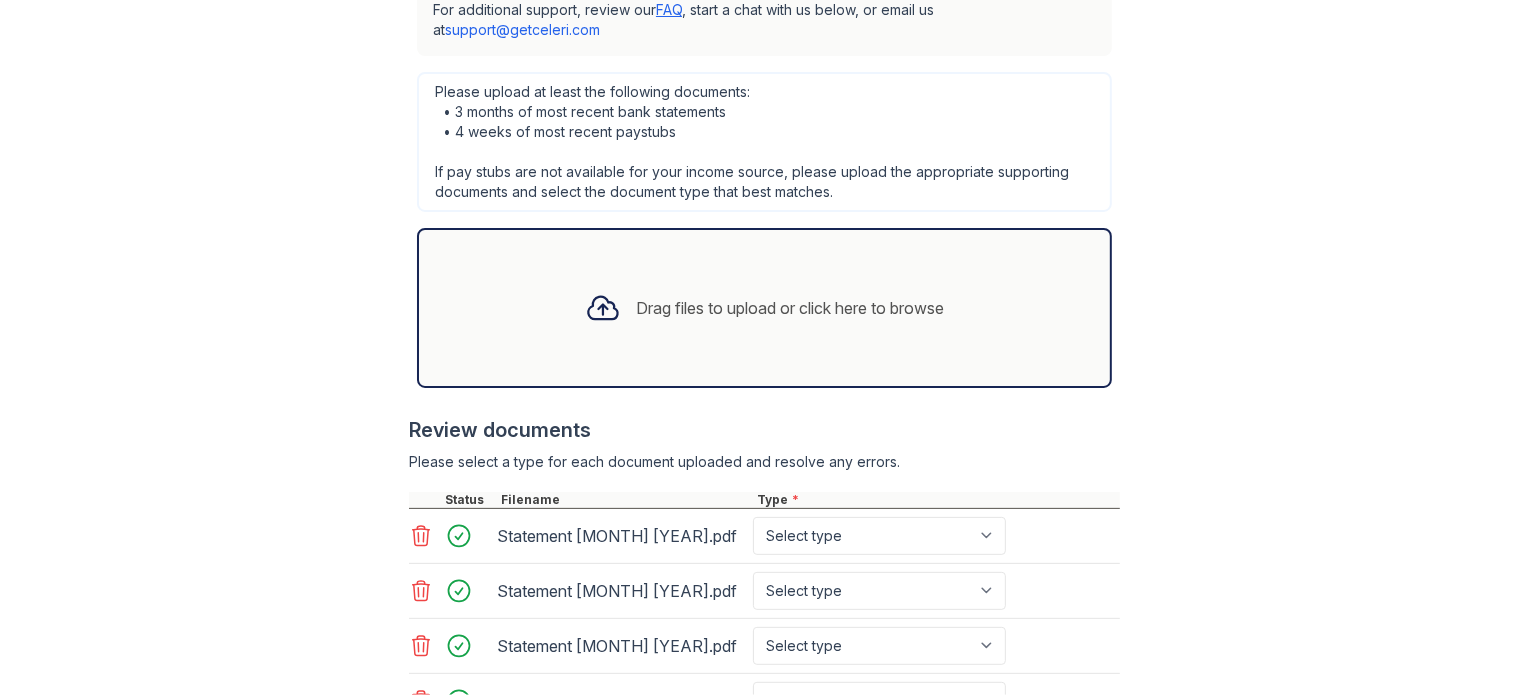 scroll, scrollTop: 650, scrollLeft: 0, axis: vertical 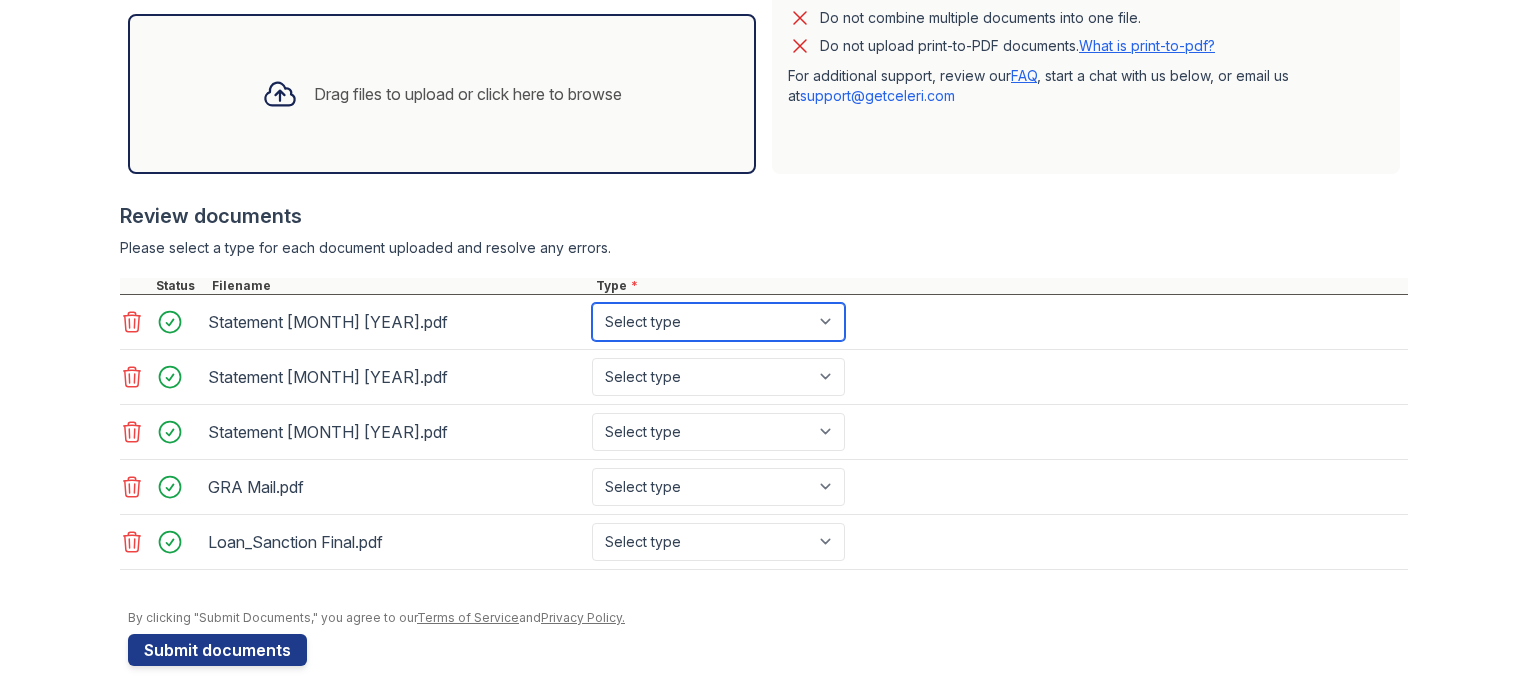 click on "Select type
Paystub
Bank Statement
Offer Letter
Tax Documents
Benefit Award Letter
Investment Account Statement
Other" at bounding box center [718, 322] 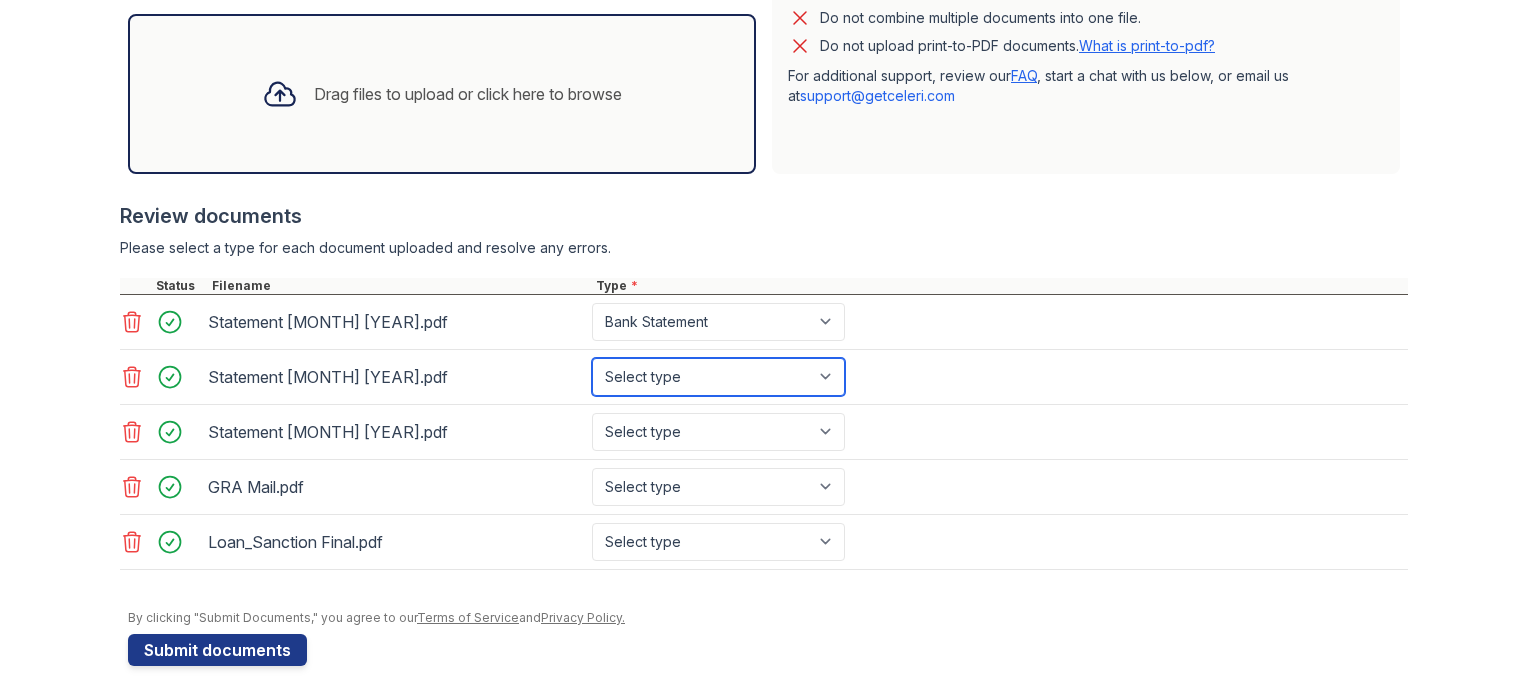 click on "Select type
Paystub
Bank Statement
Offer Letter
Tax Documents
Benefit Award Letter
Investment Account Statement
Other" at bounding box center [718, 377] 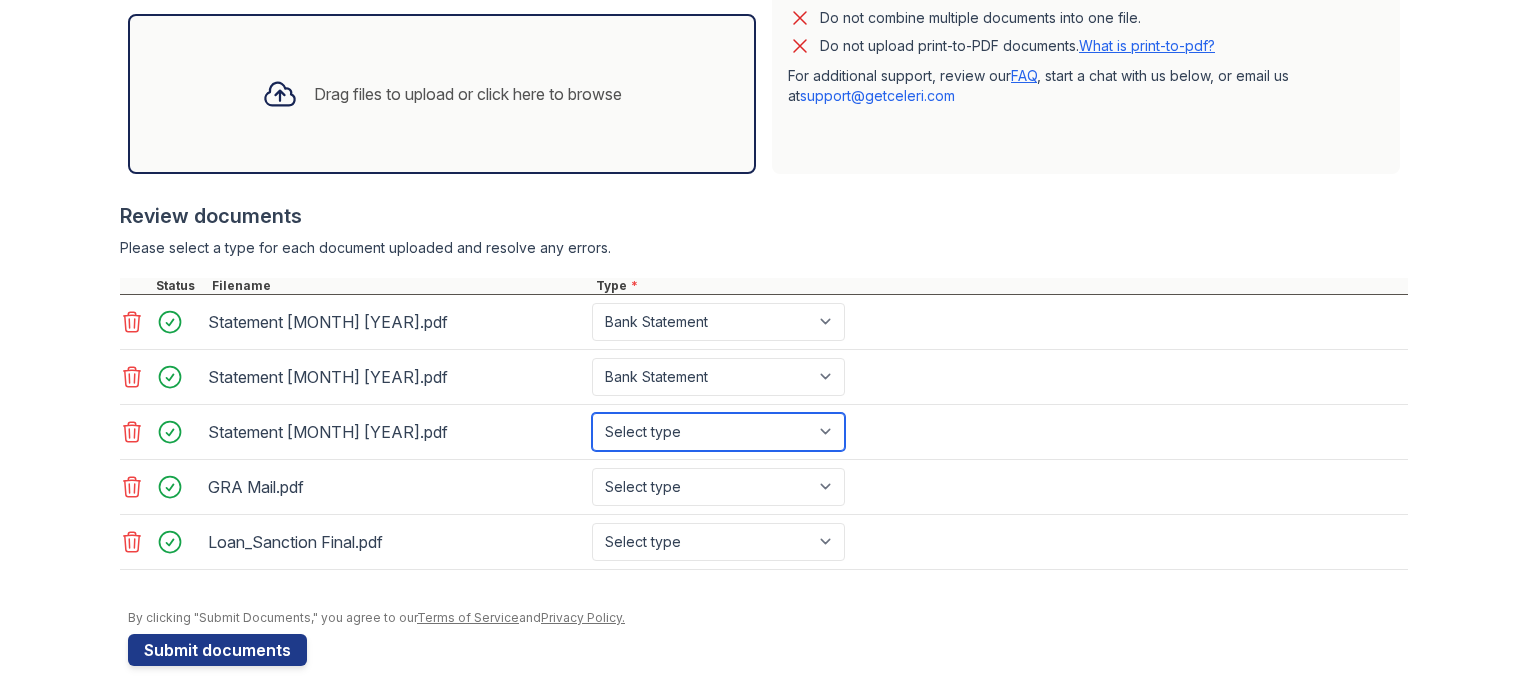 click on "Select type
Paystub
Bank Statement
Offer Letter
Tax Documents
Benefit Award Letter
Investment Account Statement
Other" at bounding box center [718, 432] 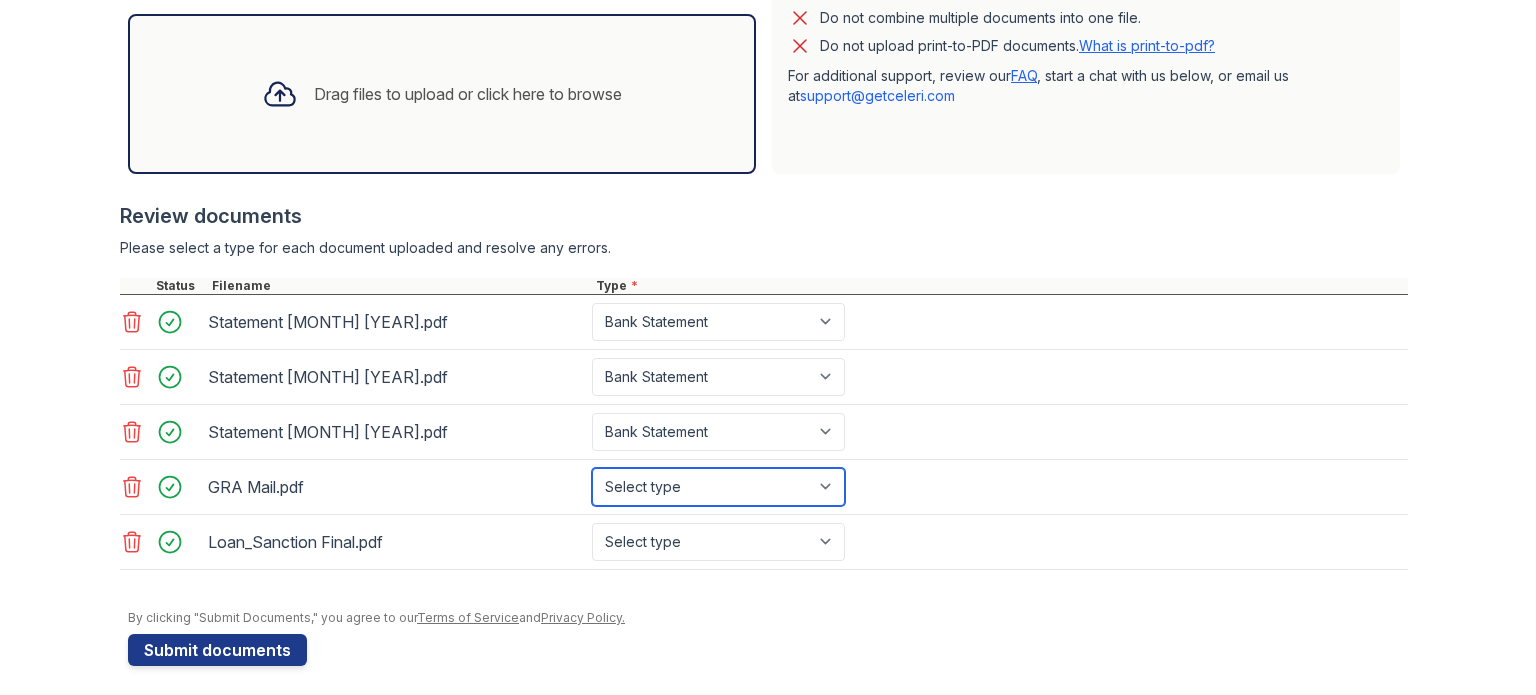 drag, startPoint x: 665, startPoint y: 486, endPoint x: 651, endPoint y: 448, distance: 40.496914 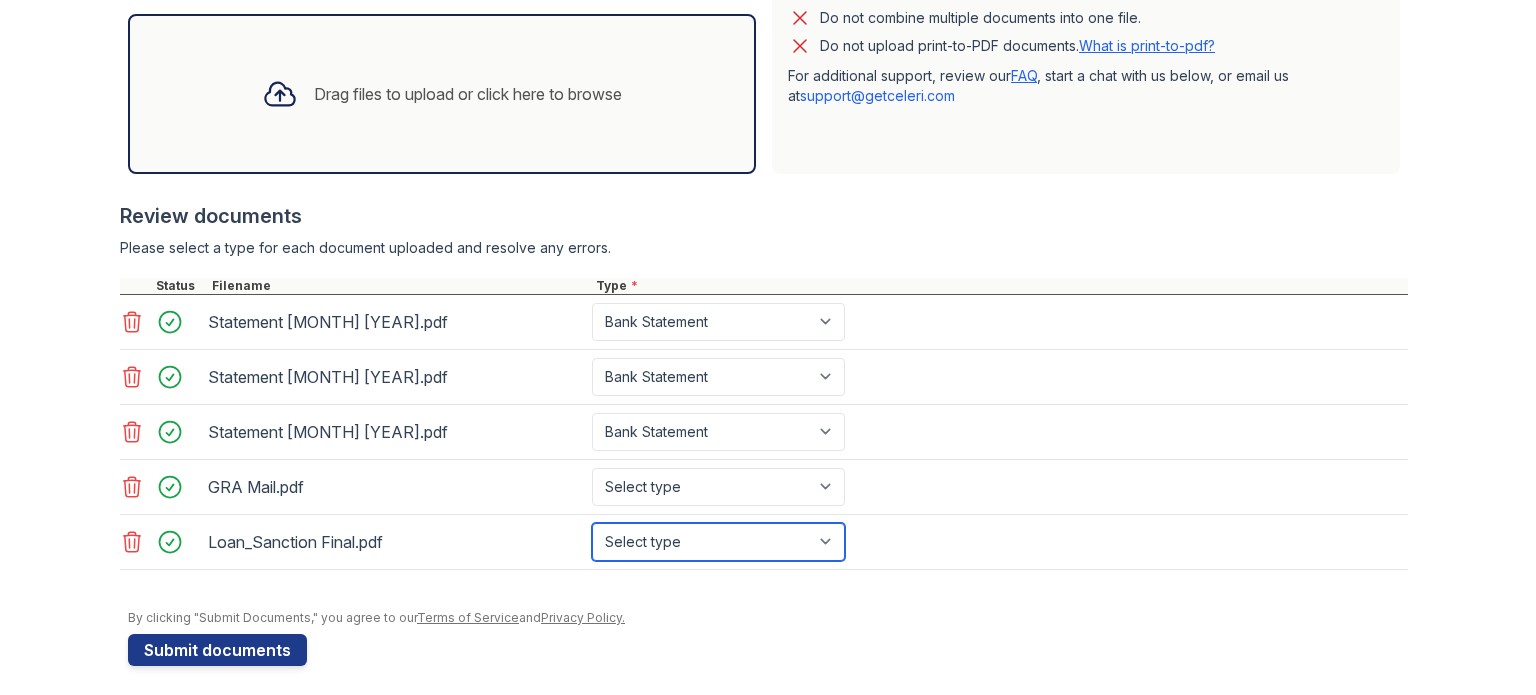 click on "Select type
Paystub
Bank Statement
Offer Letter
Tax Documents
Benefit Award Letter
Investment Account Statement
Other" at bounding box center [718, 542] 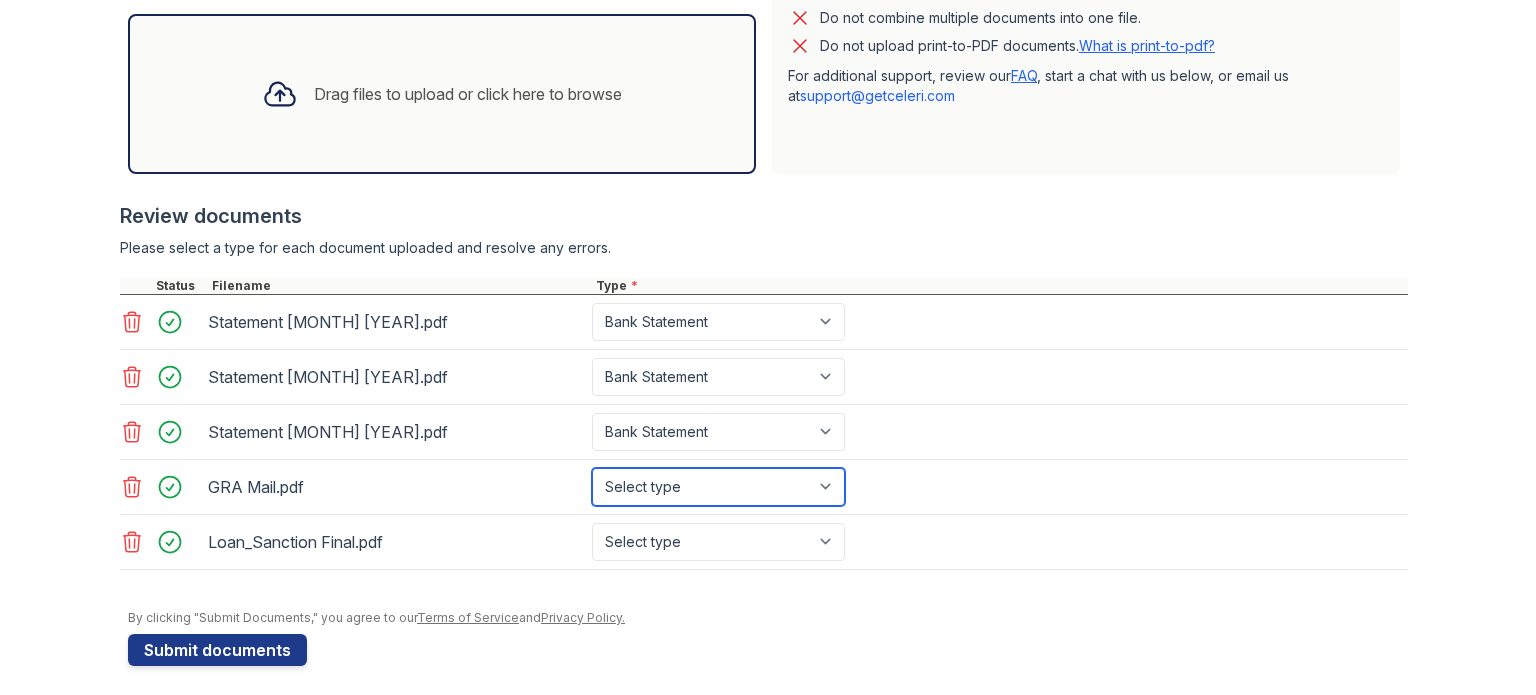 click on "Select type
Paystub
Bank Statement
Offer Letter
Tax Documents
Benefit Award Letter
Investment Account Statement
Other" at bounding box center (718, 487) 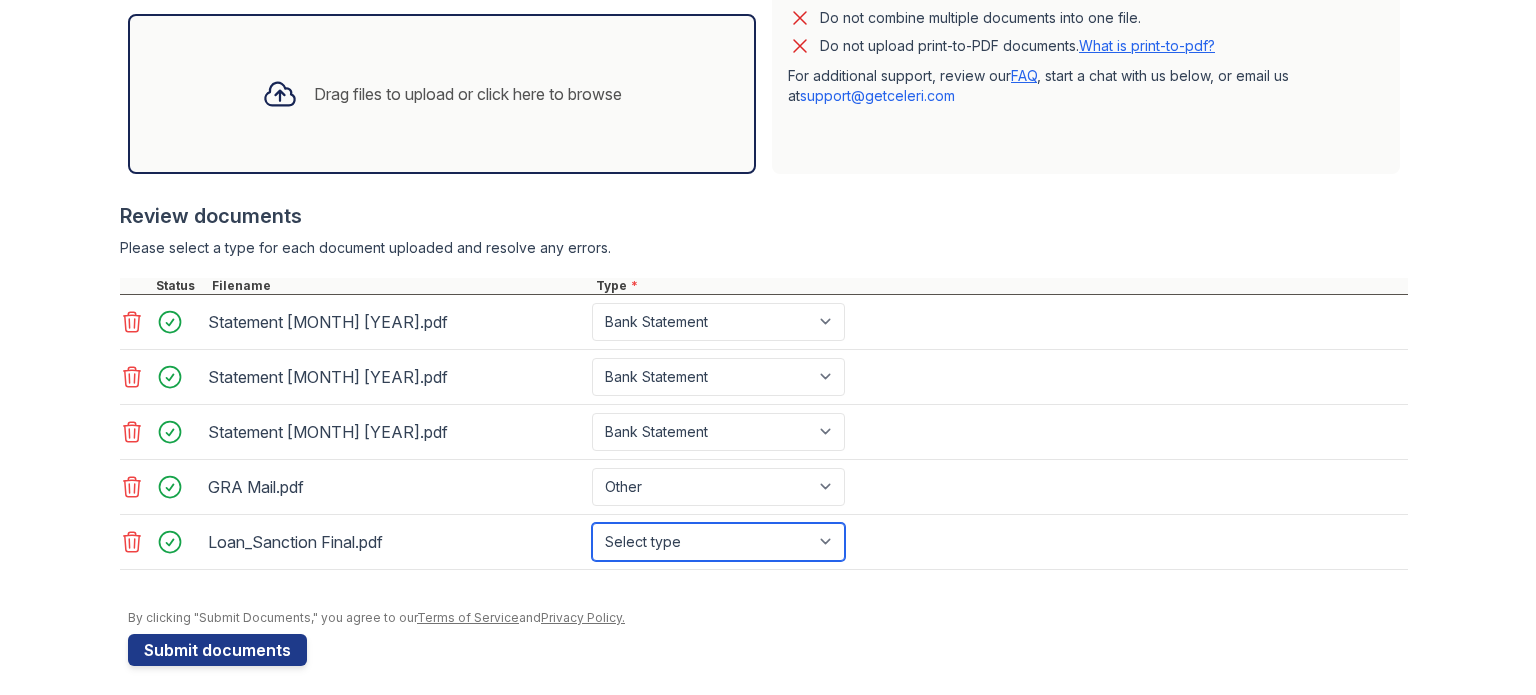 click on "Select type
Paystub
Bank Statement
Offer Letter
Tax Documents
Benefit Award Letter
Investment Account Statement
Other" at bounding box center (718, 542) 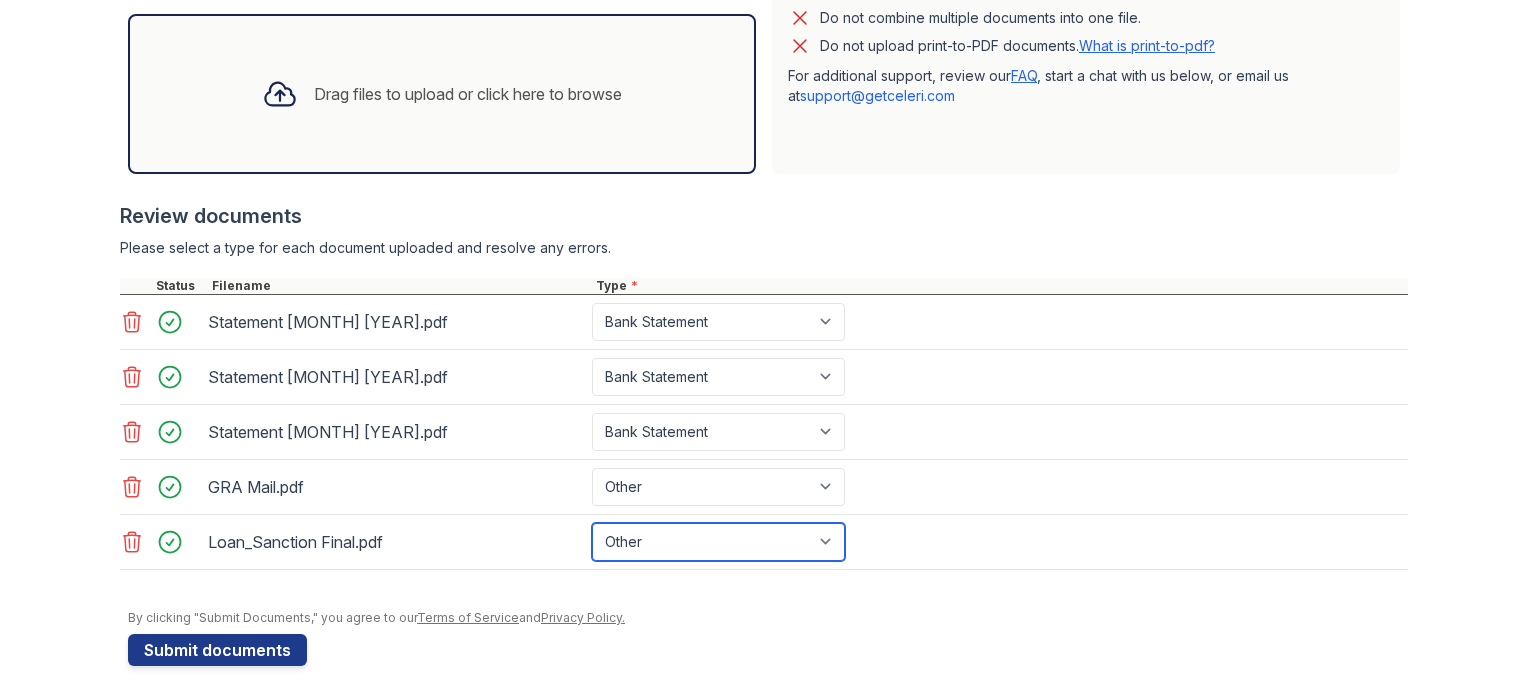 click on "Select type
Paystub
Bank Statement
Offer Letter
Tax Documents
Benefit Award Letter
Investment Account Statement
Other" at bounding box center [718, 542] 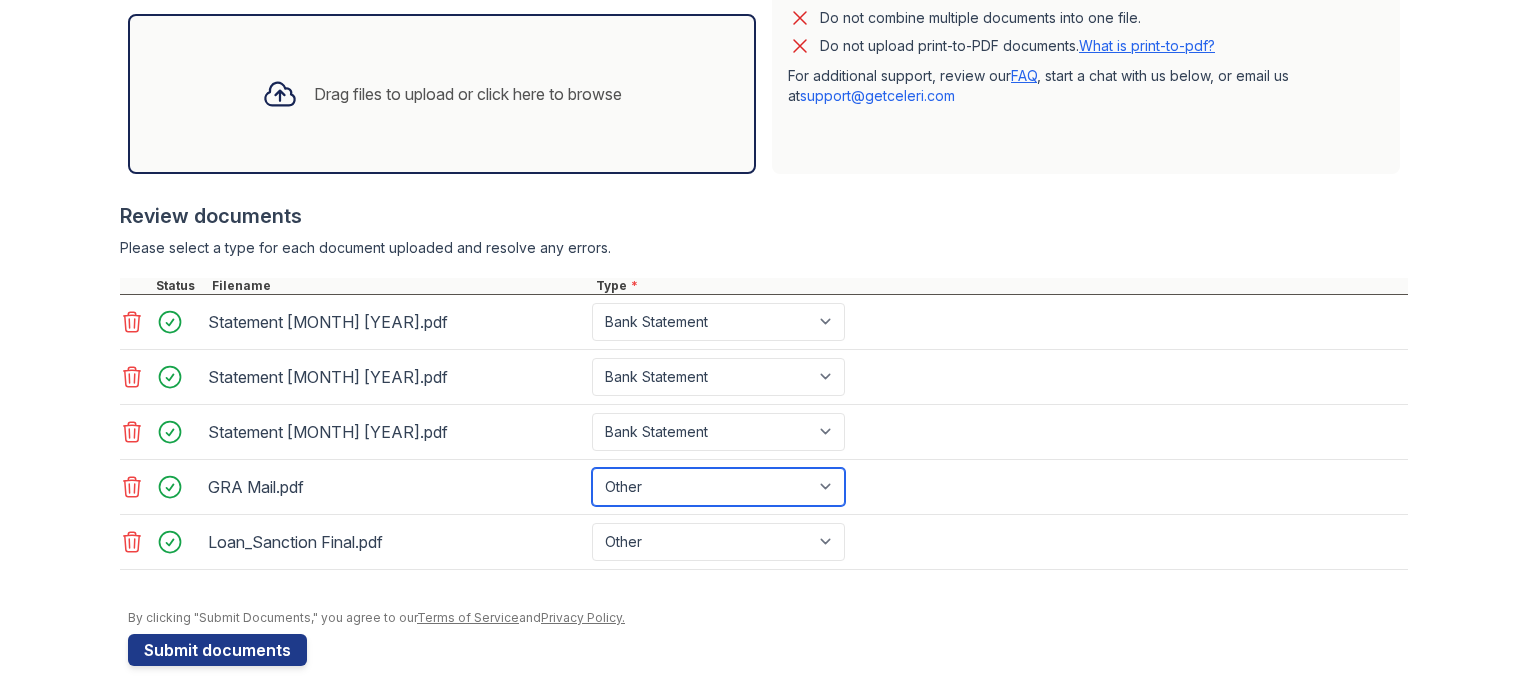 click on "Select type
Paystub
Bank Statement
Offer Letter
Tax Documents
Benefit Award Letter
Investment Account Statement
Other" at bounding box center (718, 487) 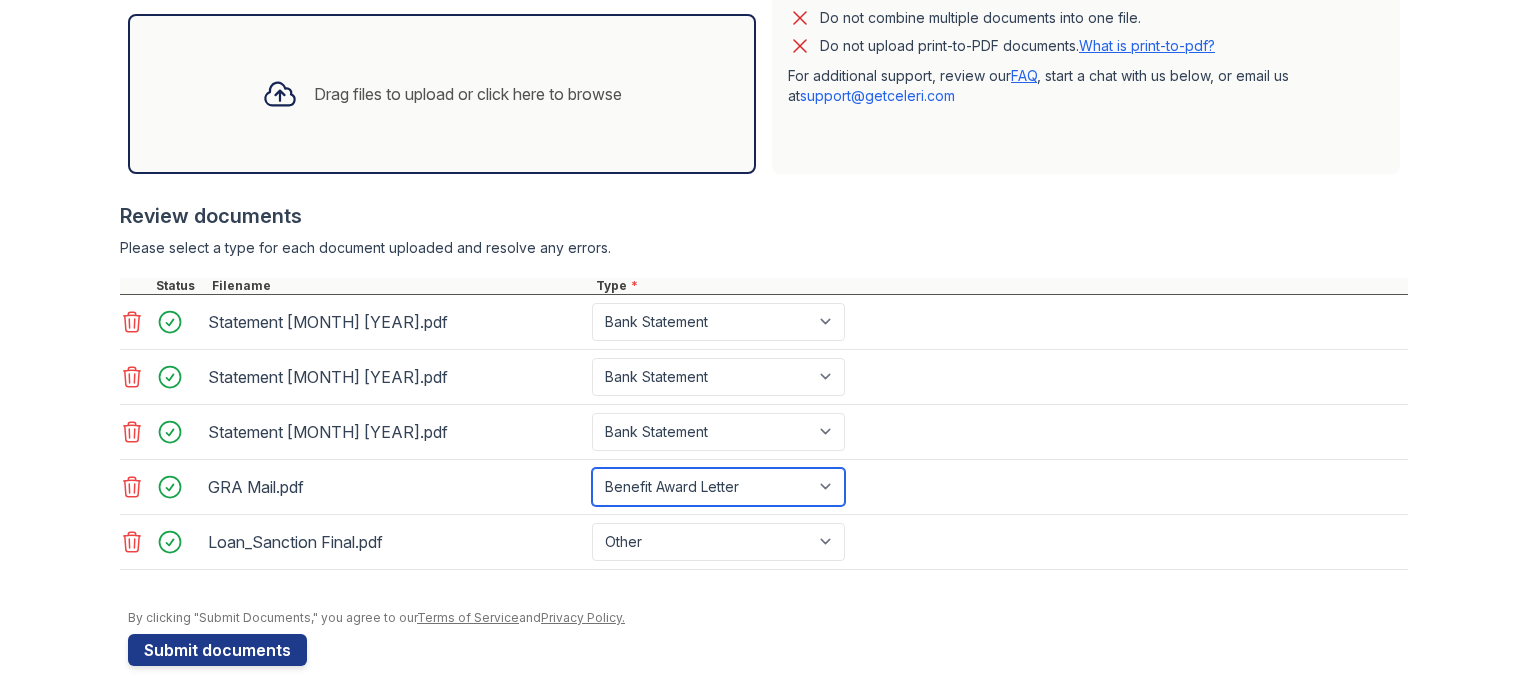 click on "Select type
Paystub
Bank Statement
Offer Letter
Tax Documents
Benefit Award Letter
Investment Account Statement
Other" at bounding box center [718, 487] 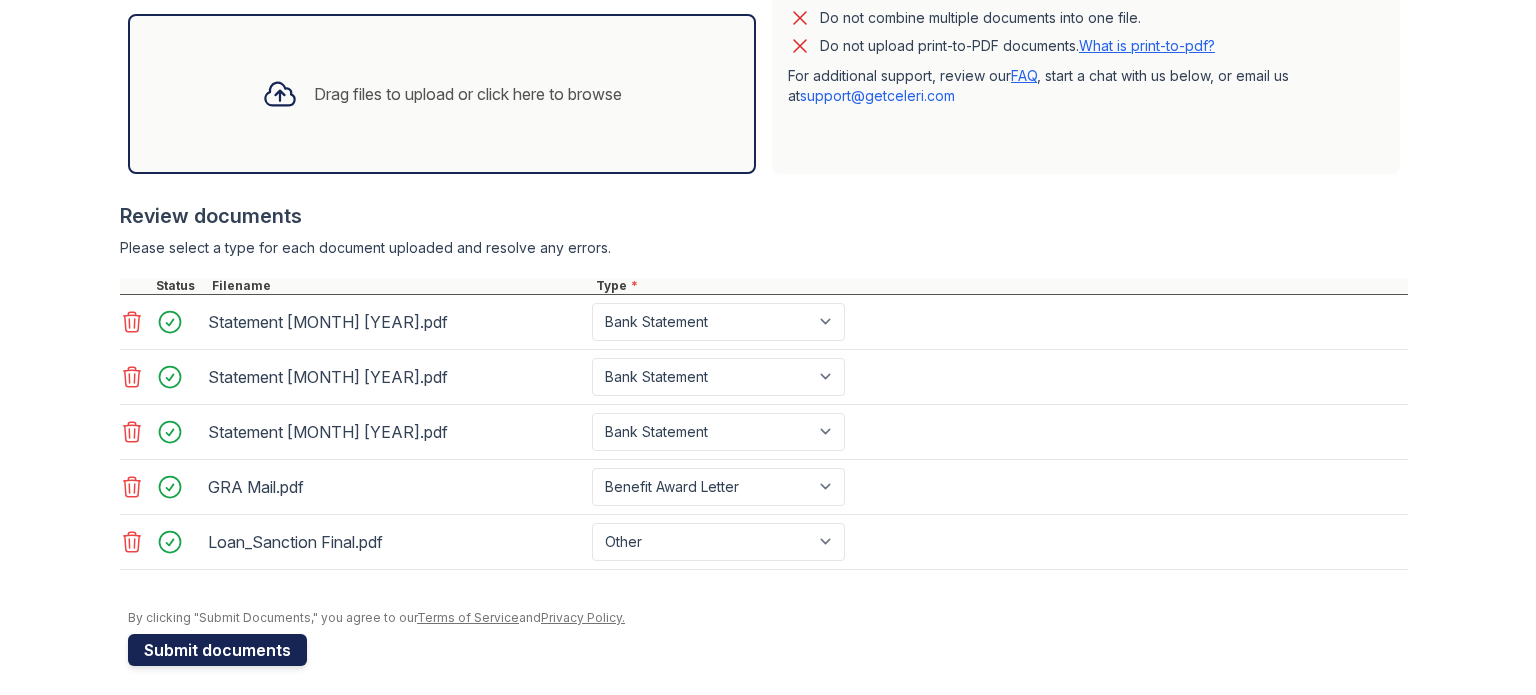 click on "Submit documents" at bounding box center (217, 650) 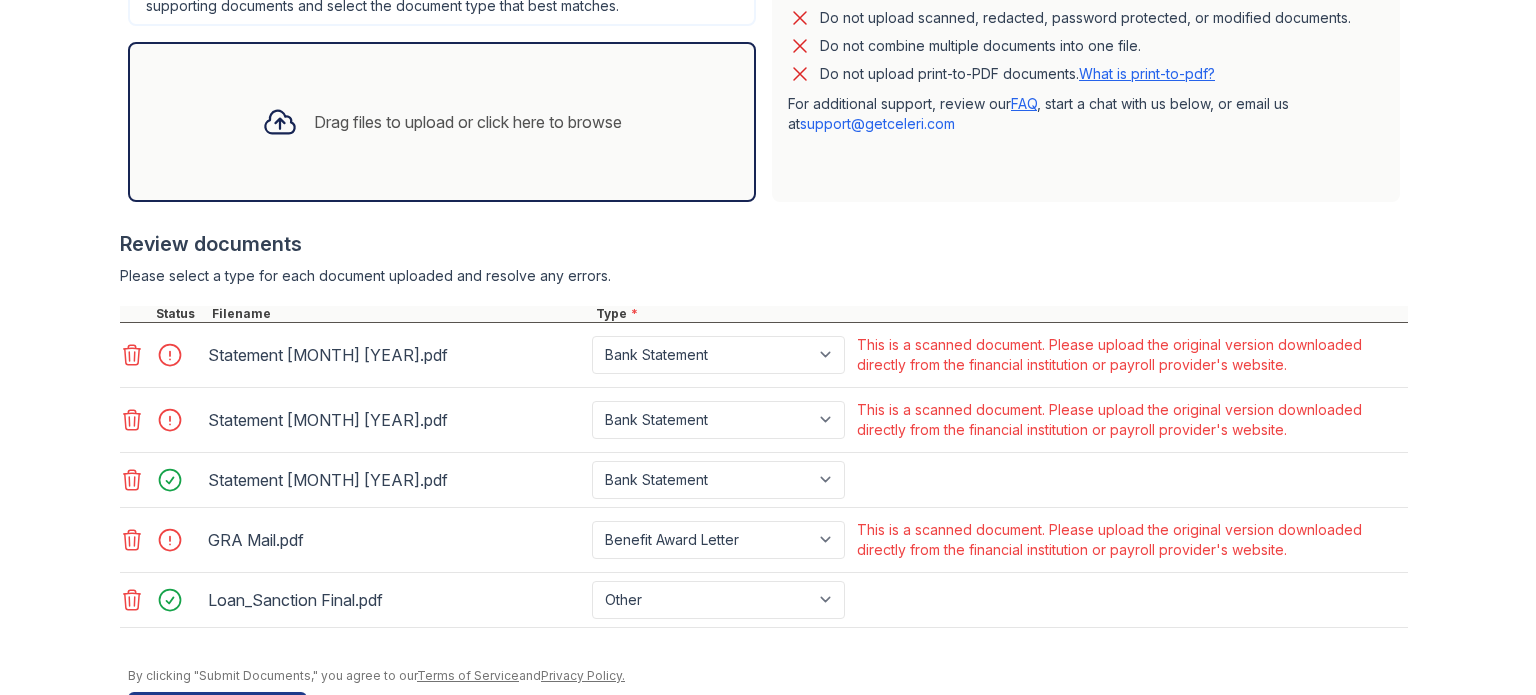scroll, scrollTop: 624, scrollLeft: 0, axis: vertical 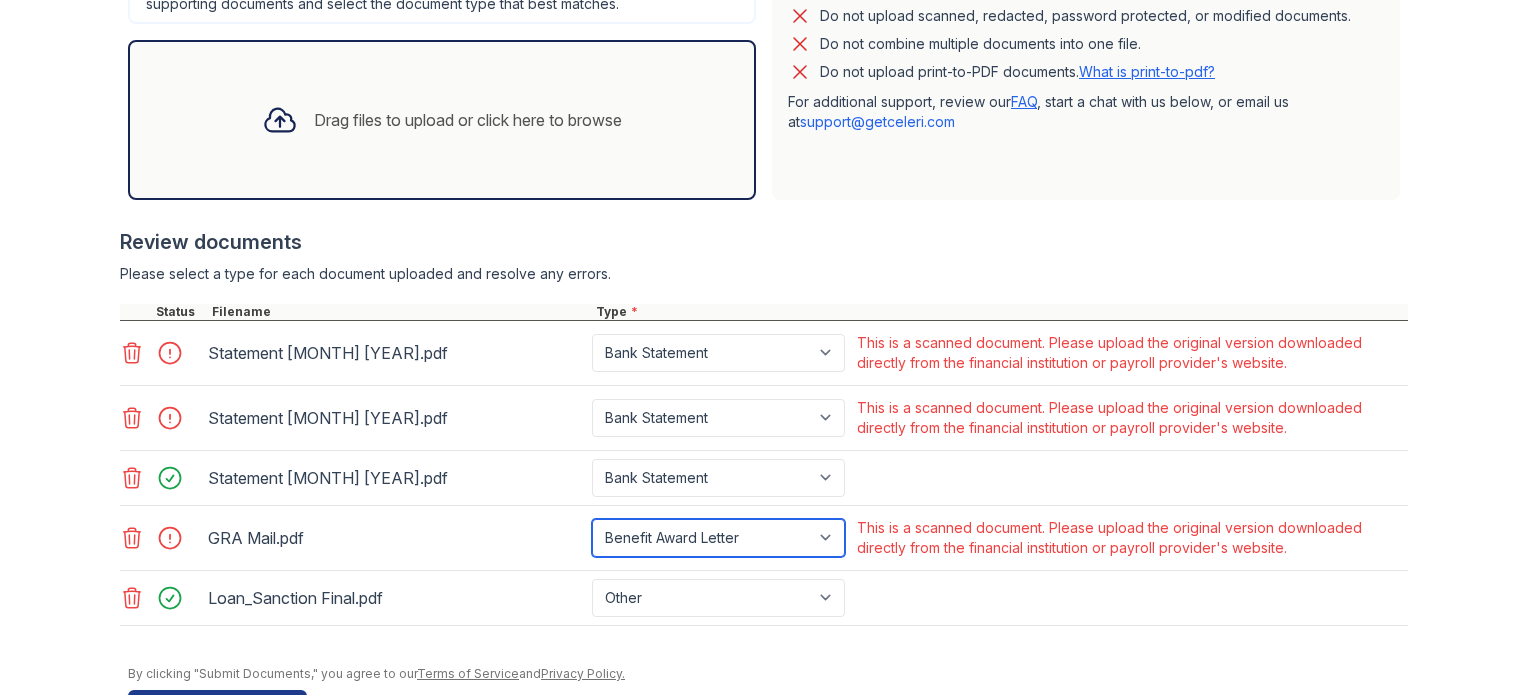 click on "Paystub
Bank Statement
Offer Letter
Tax Documents
Benefit Award Letter
Investment Account Statement
Other" at bounding box center [718, 538] 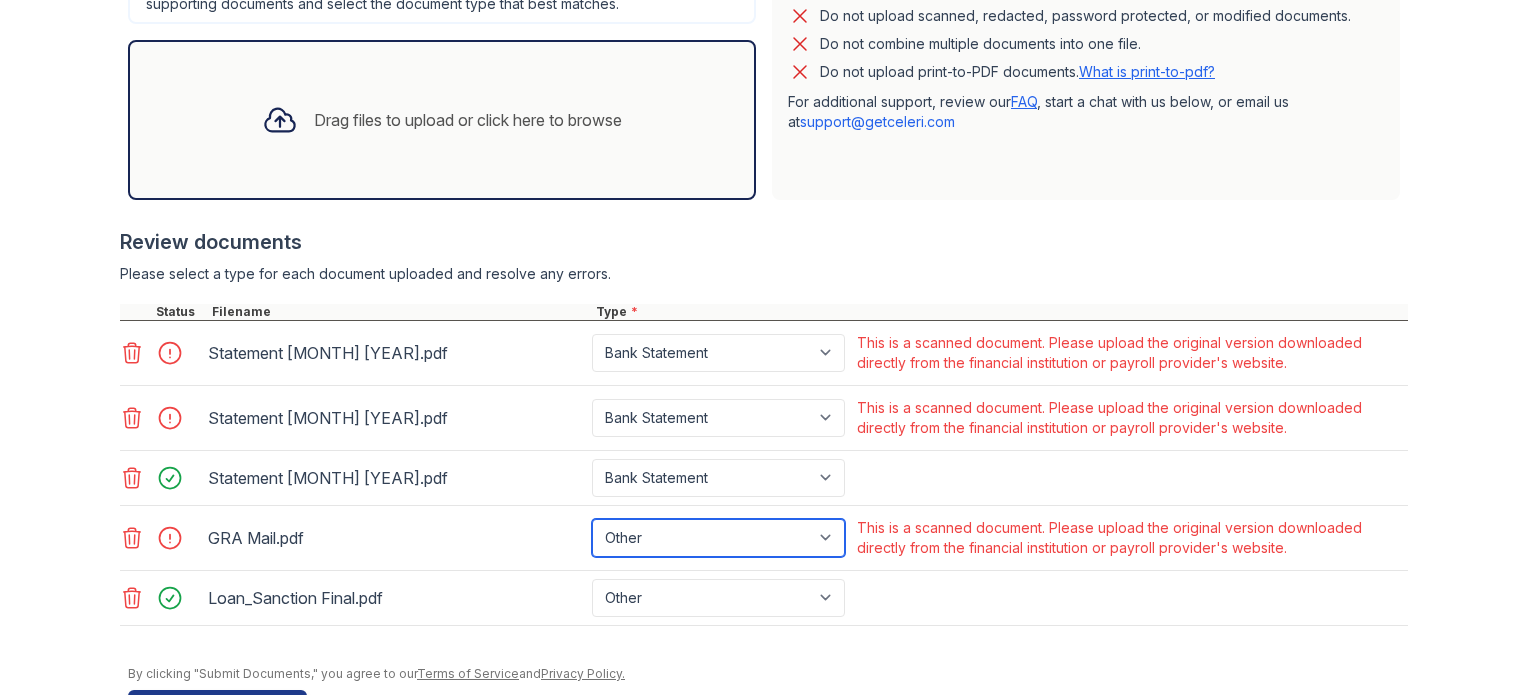 scroll, scrollTop: 687, scrollLeft: 0, axis: vertical 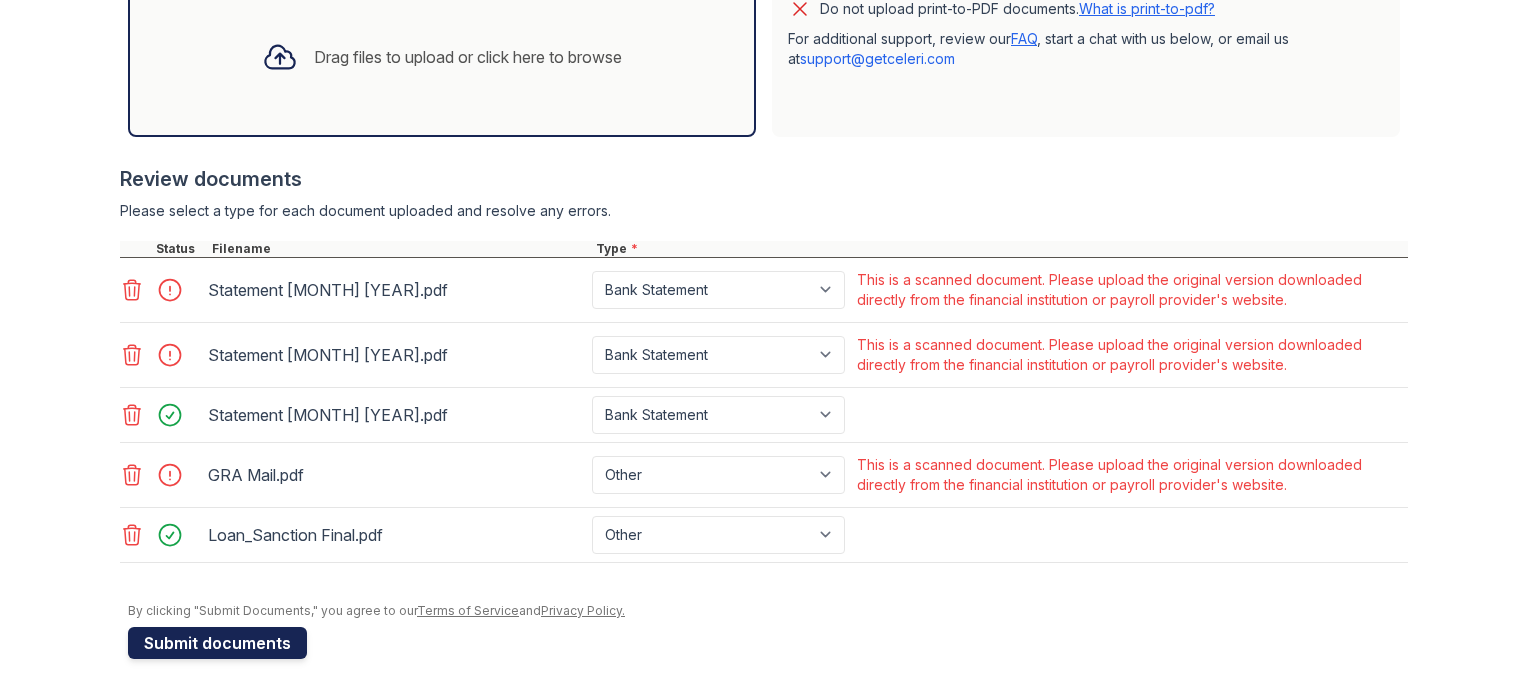 click on "Submit documents" at bounding box center [217, 643] 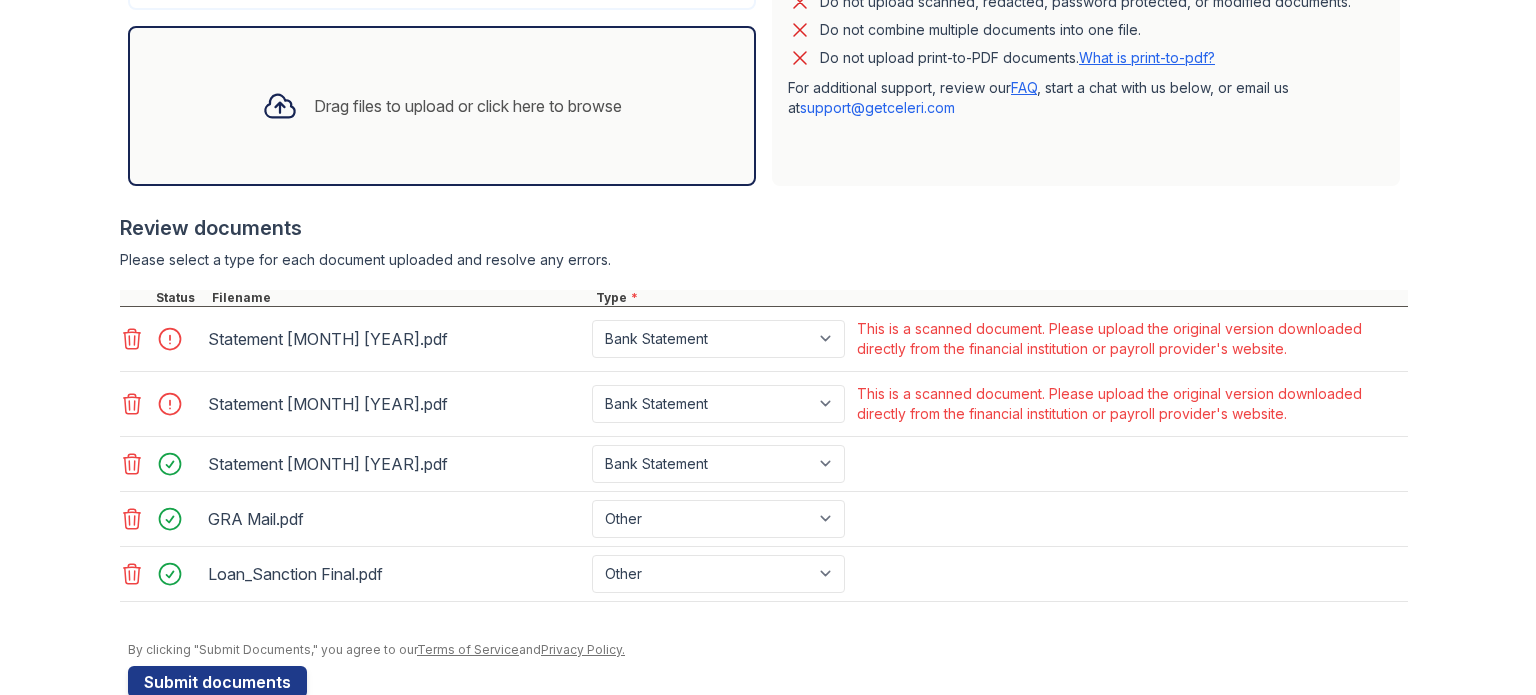 scroll, scrollTop: 652, scrollLeft: 0, axis: vertical 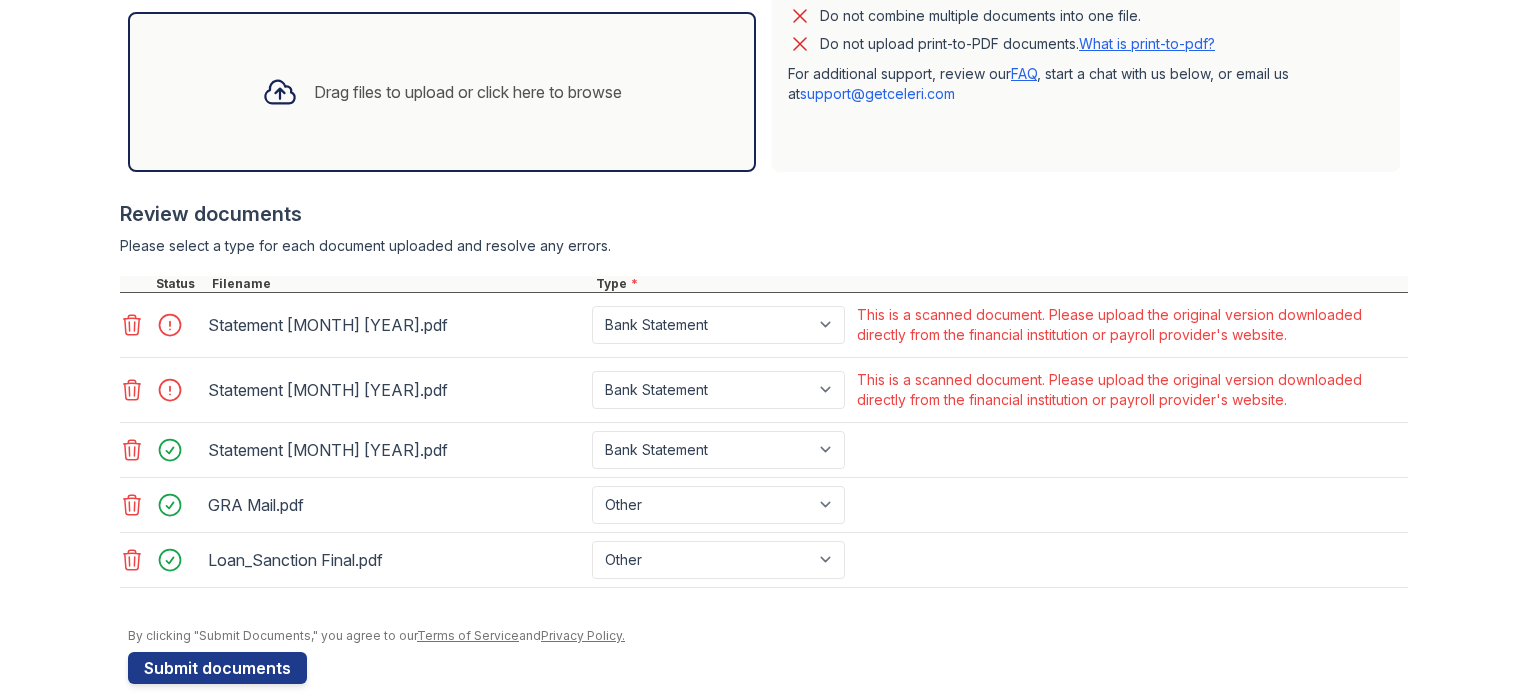 drag, startPoint x: 1169, startPoint y: 322, endPoint x: 1294, endPoint y: 329, distance: 125.19585 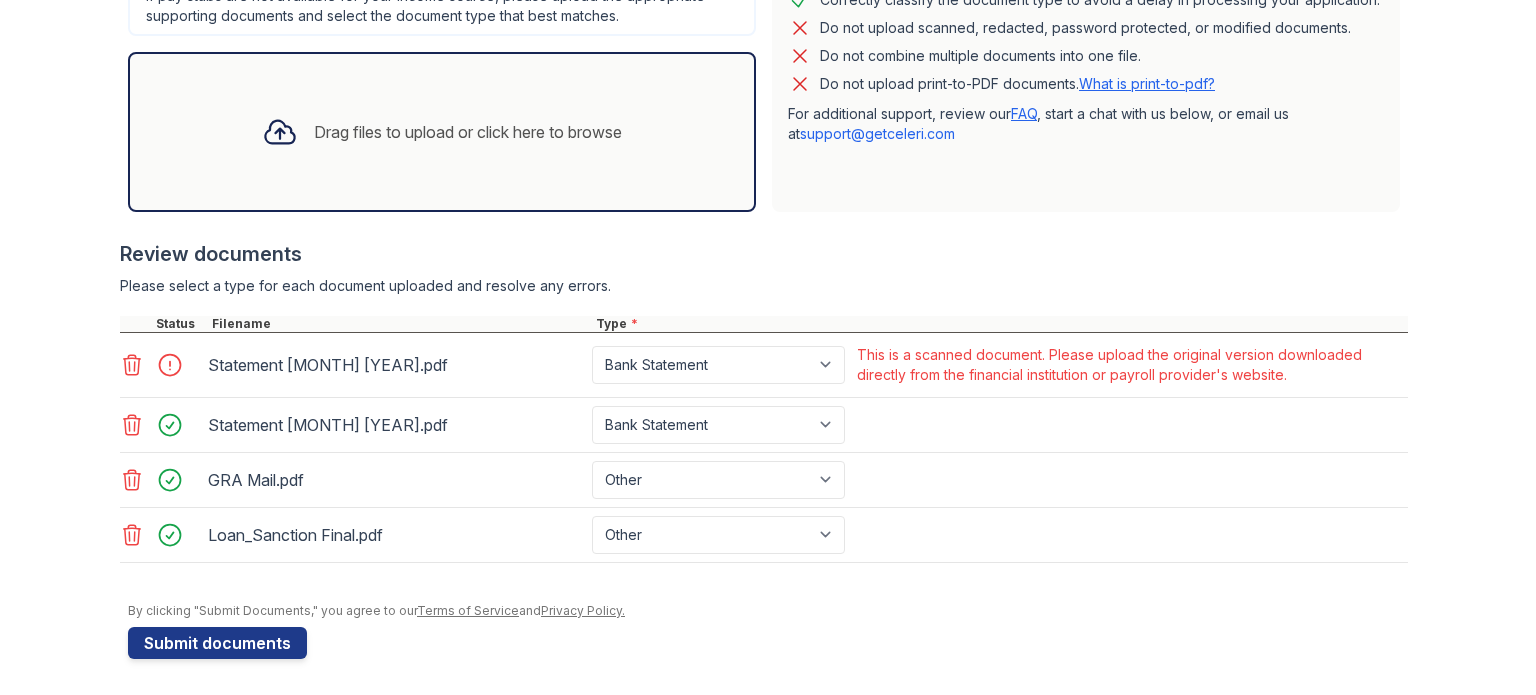 click 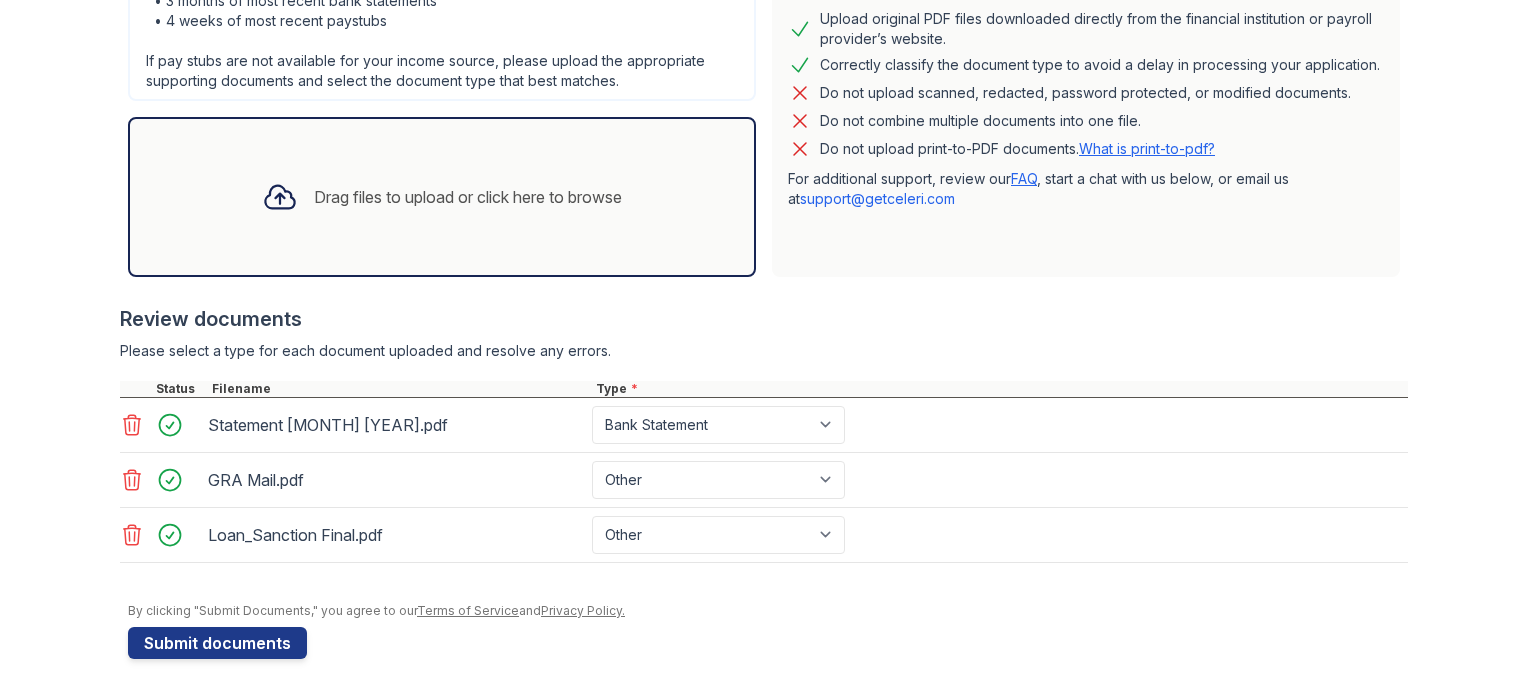 click on "Statement [MONTH] [YEAR].pdf" at bounding box center (396, 425) 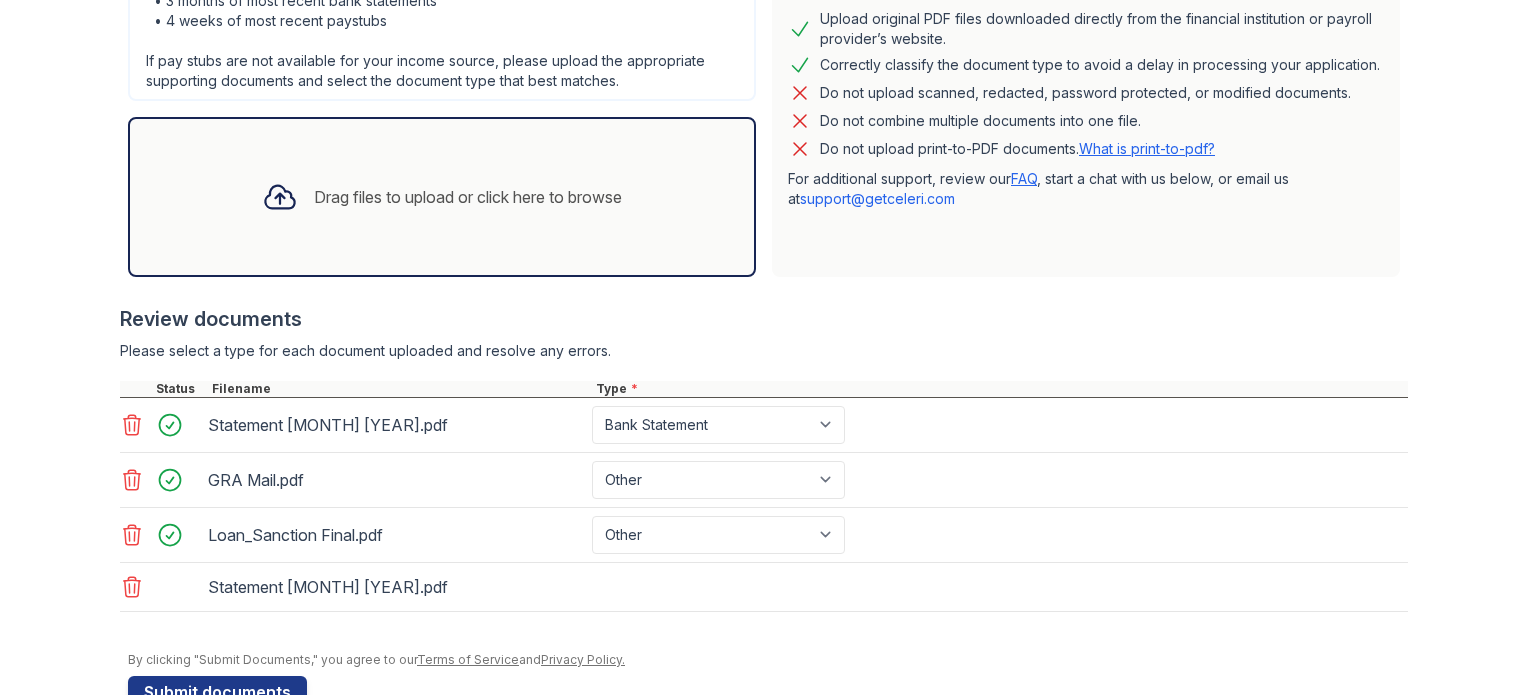 scroll, scrollTop: 596, scrollLeft: 0, axis: vertical 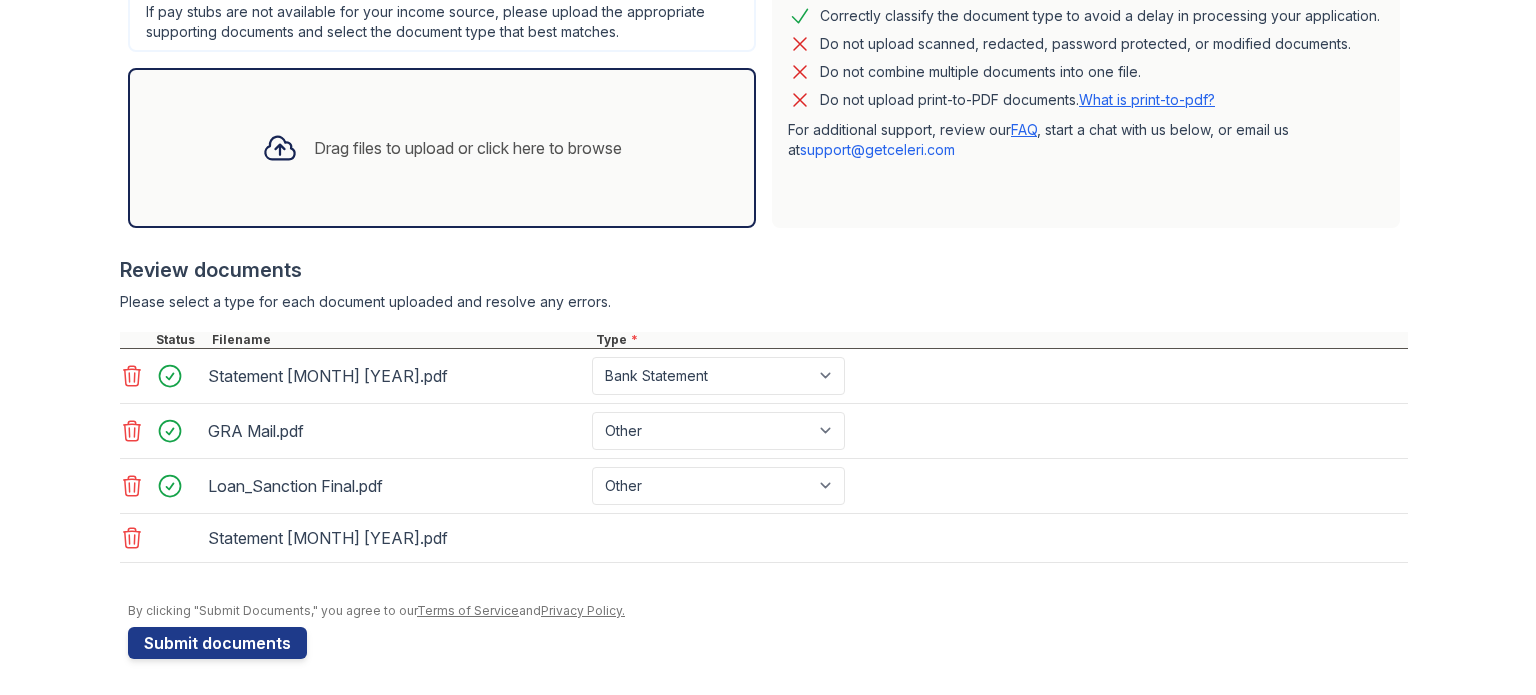 click on "Drag files to upload or click here to browse" at bounding box center (442, 148) 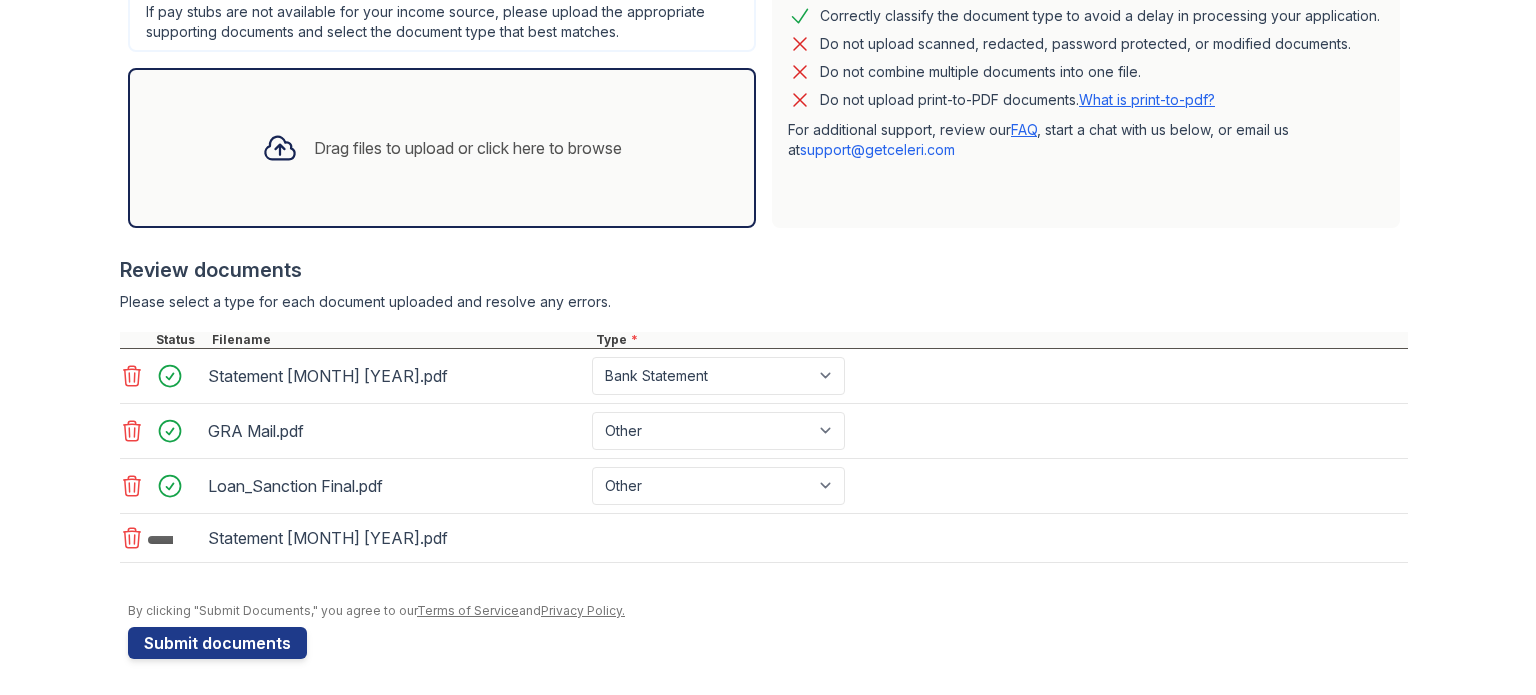 scroll, scrollTop: 612, scrollLeft: 0, axis: vertical 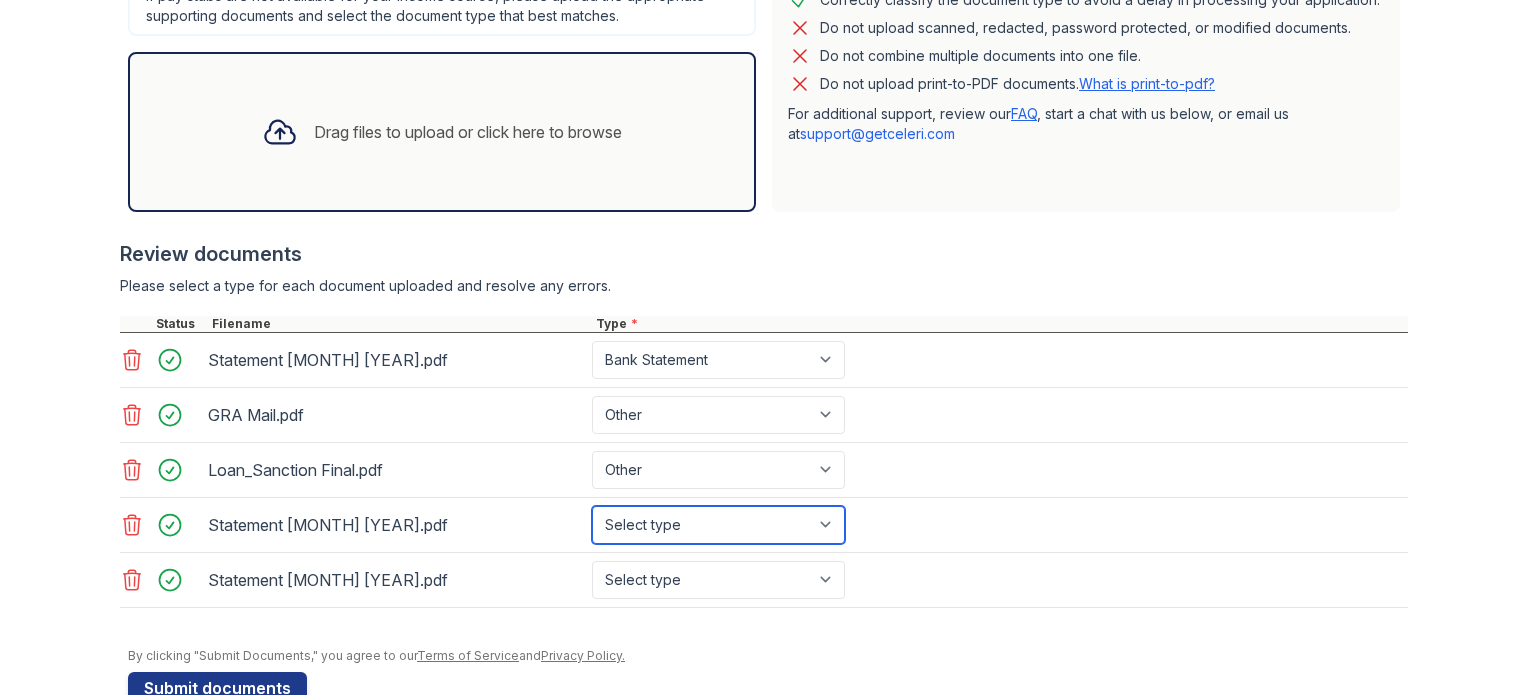 click on "Select type
Paystub
Bank Statement
Offer Letter
Tax Documents
Benefit Award Letter
Investment Account Statement
Other" at bounding box center (718, 525) 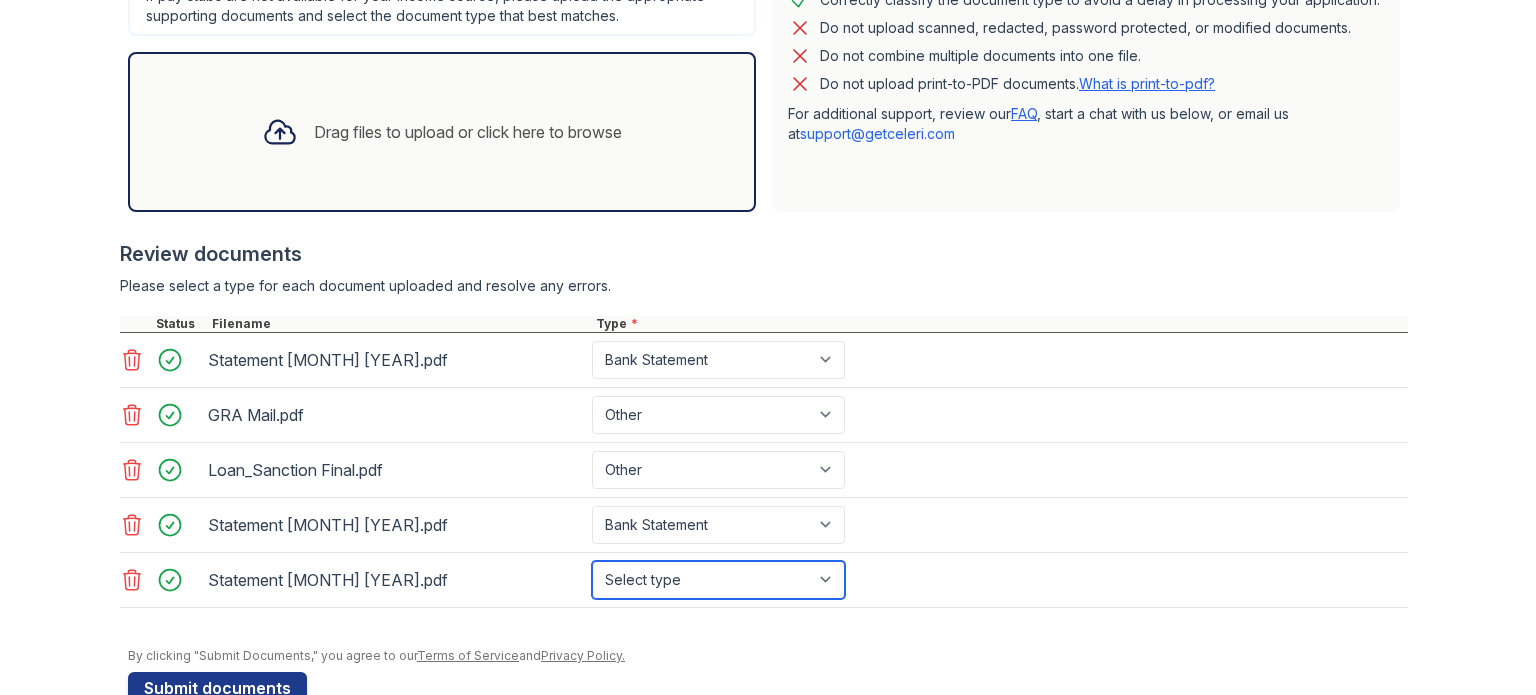 click on "Select type
Paystub
Bank Statement
Offer Letter
Tax Documents
Benefit Award Letter
Investment Account Statement
Other" at bounding box center [718, 580] 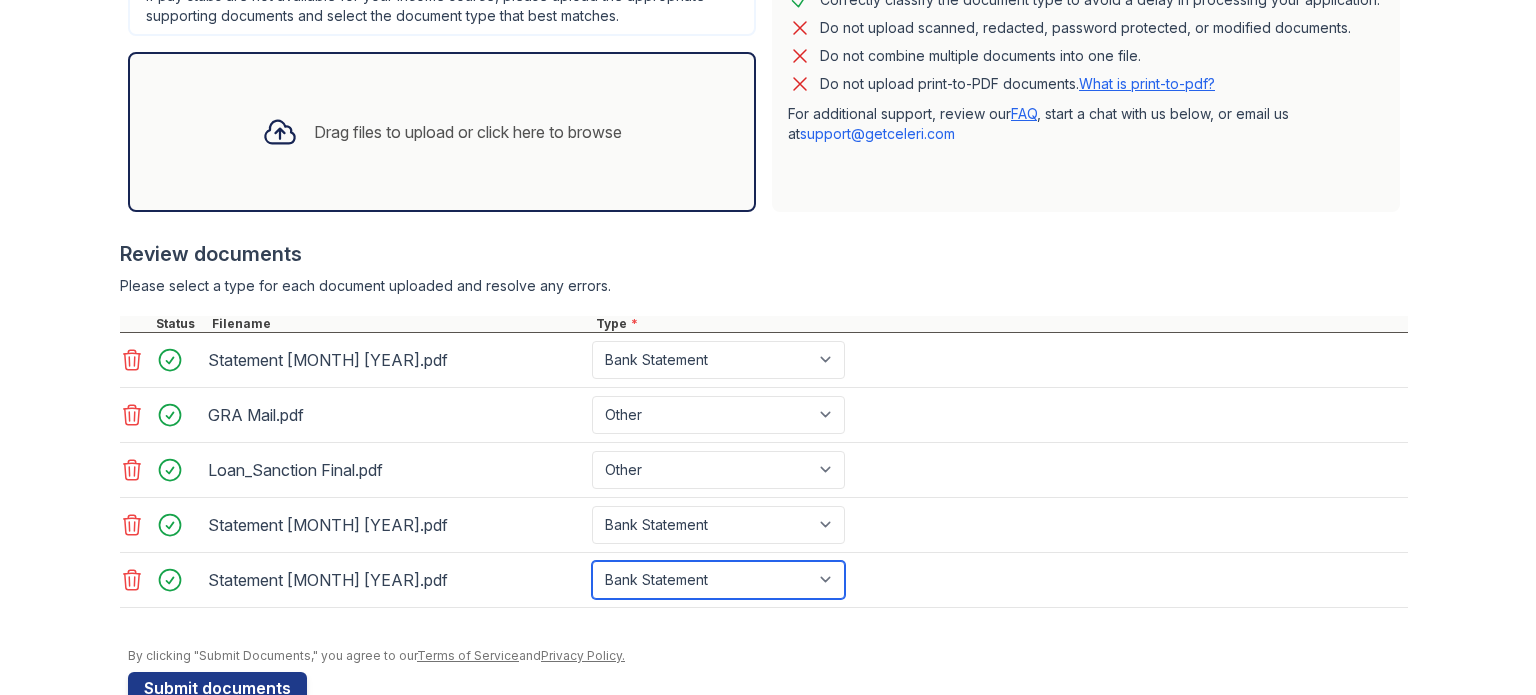 scroll, scrollTop: 656, scrollLeft: 0, axis: vertical 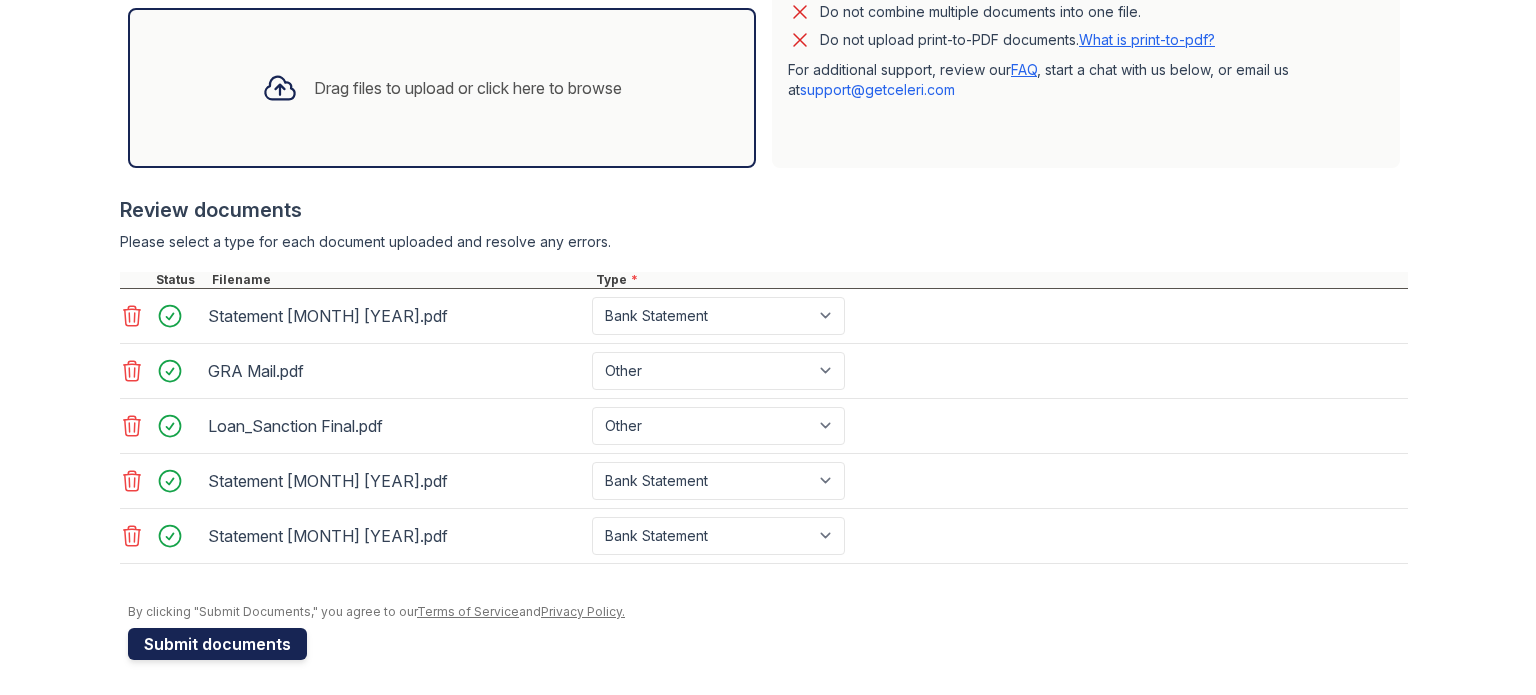 click on "Submit documents" at bounding box center (217, 644) 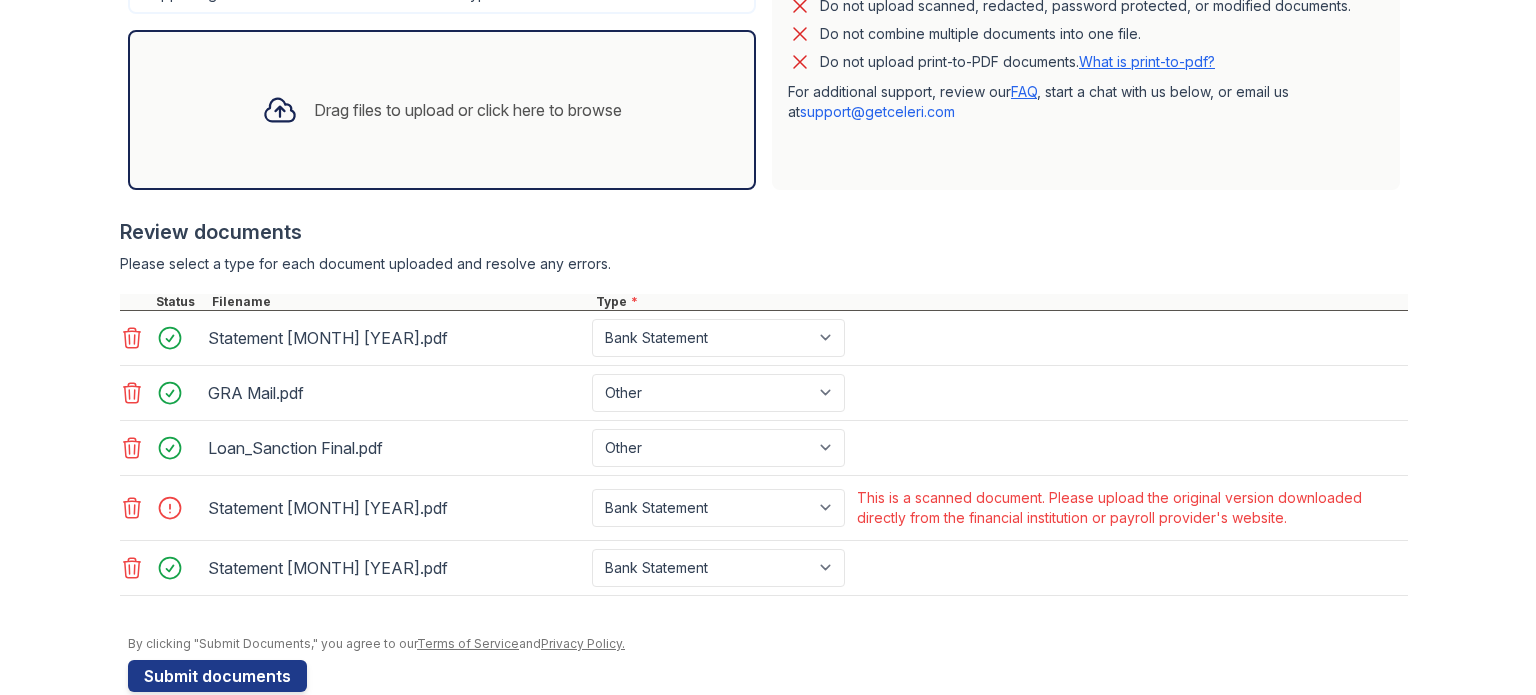 scroll, scrollTop: 666, scrollLeft: 0, axis: vertical 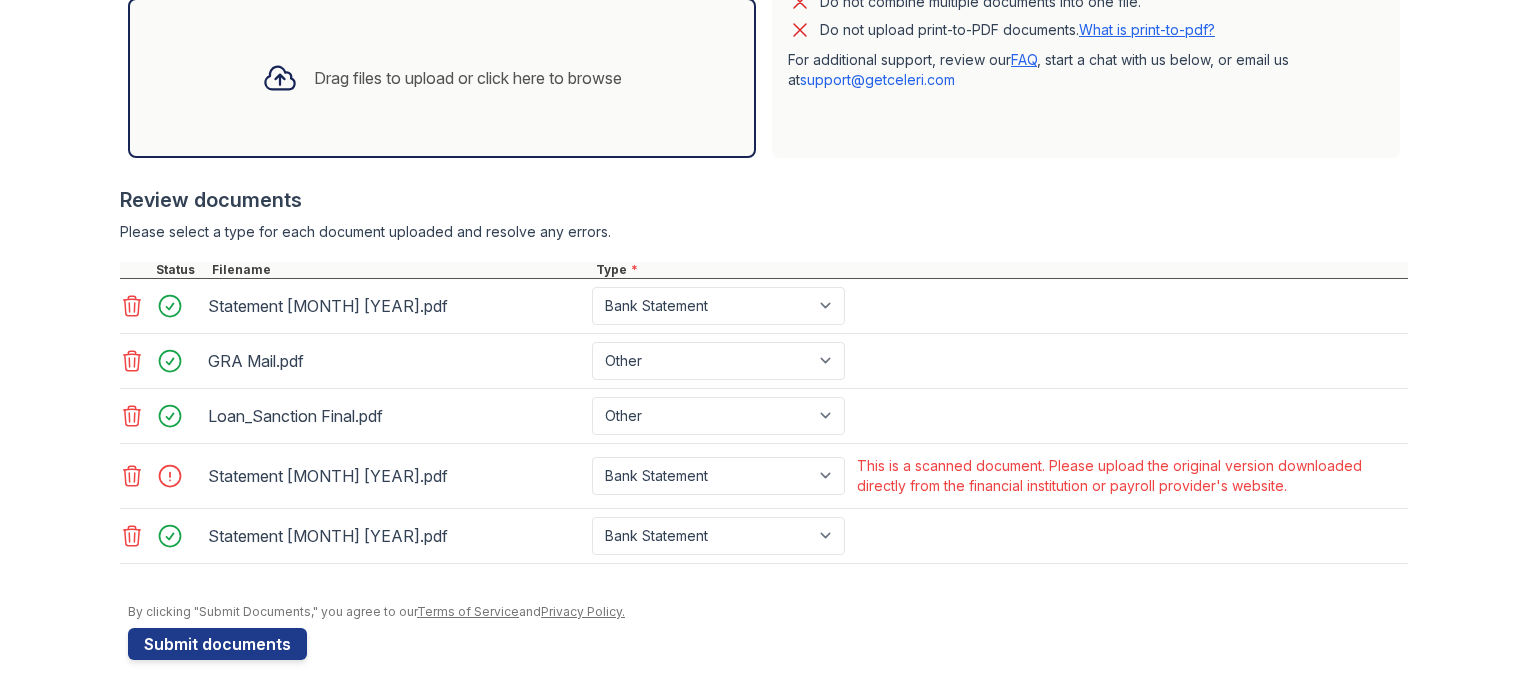 click 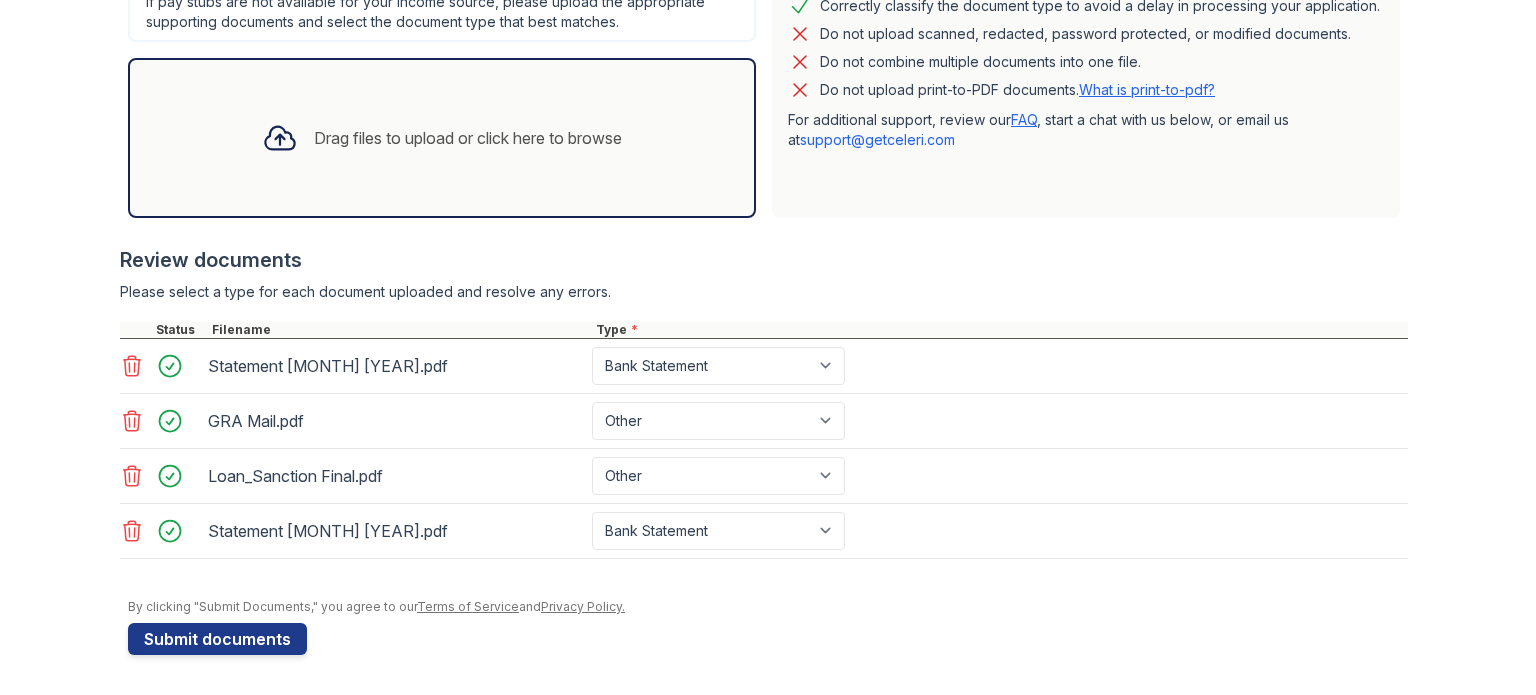 scroll, scrollTop: 601, scrollLeft: 0, axis: vertical 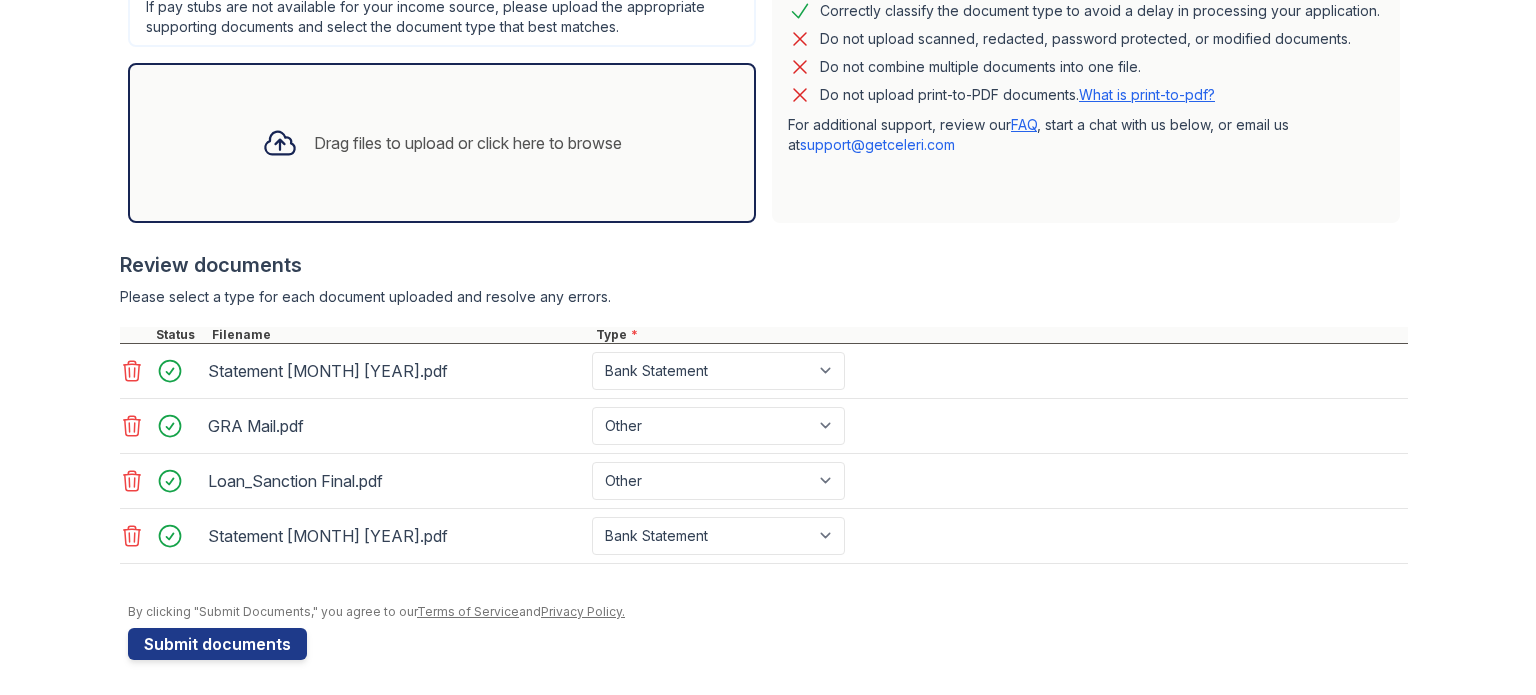 click on "Drag files to upload or click here to browse" at bounding box center (442, 143) 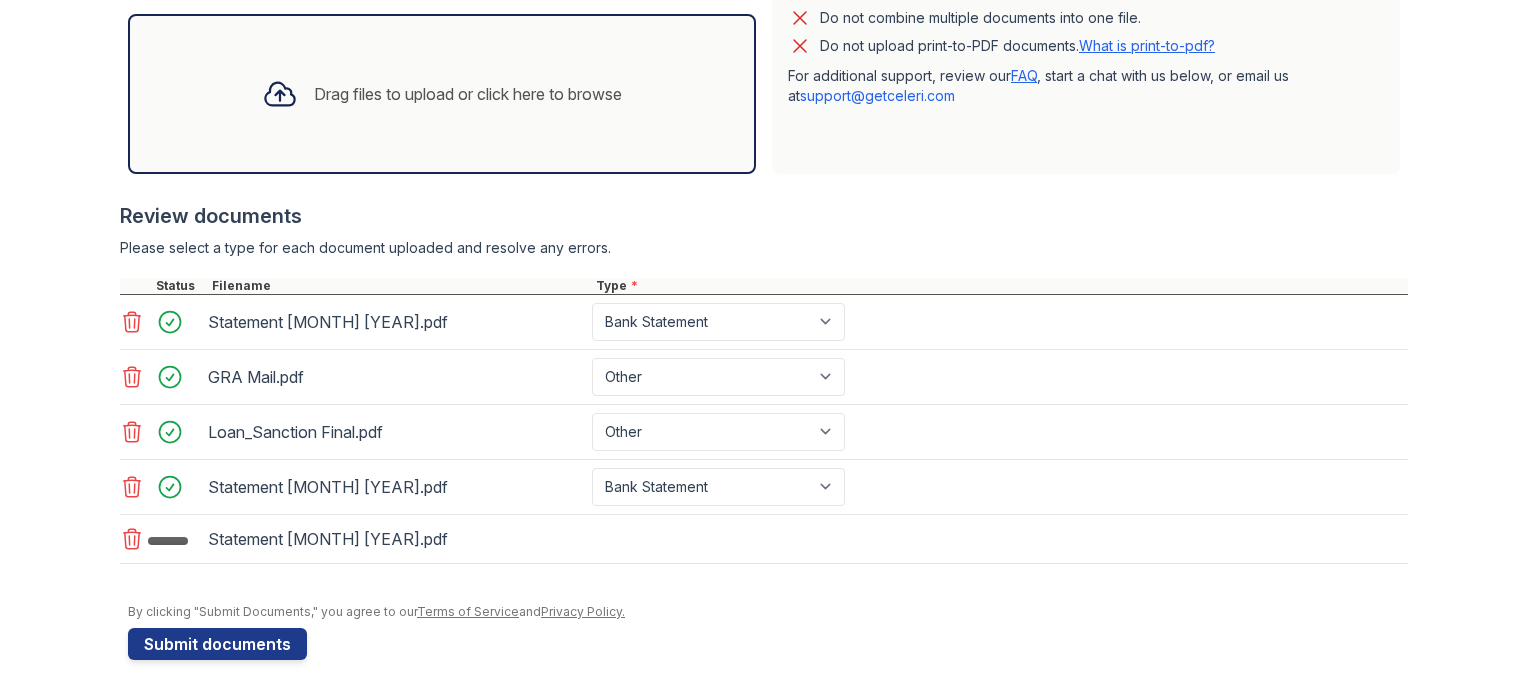 scroll, scrollTop: 656, scrollLeft: 0, axis: vertical 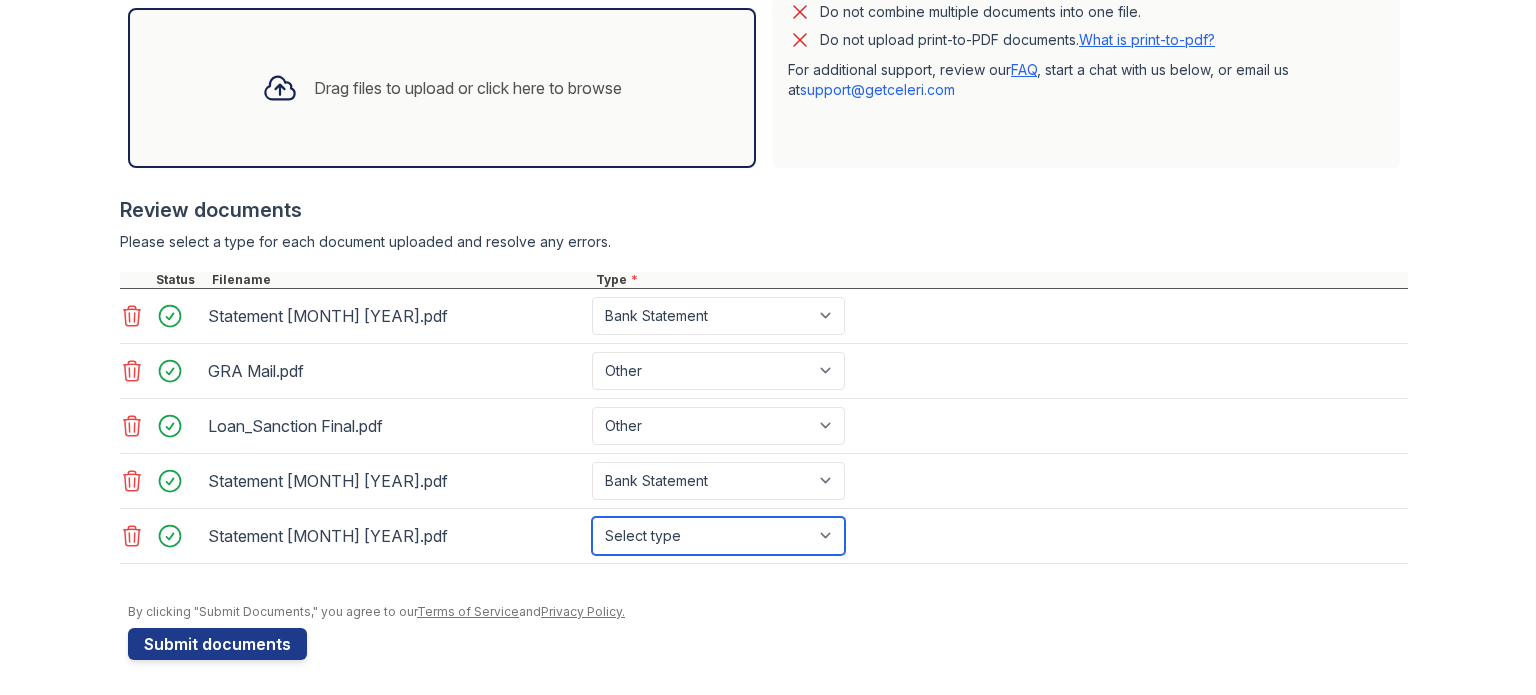 click on "Select type
Paystub
Bank Statement
Offer Letter
Tax Documents
Benefit Award Letter
Investment Account Statement
Other" at bounding box center (718, 536) 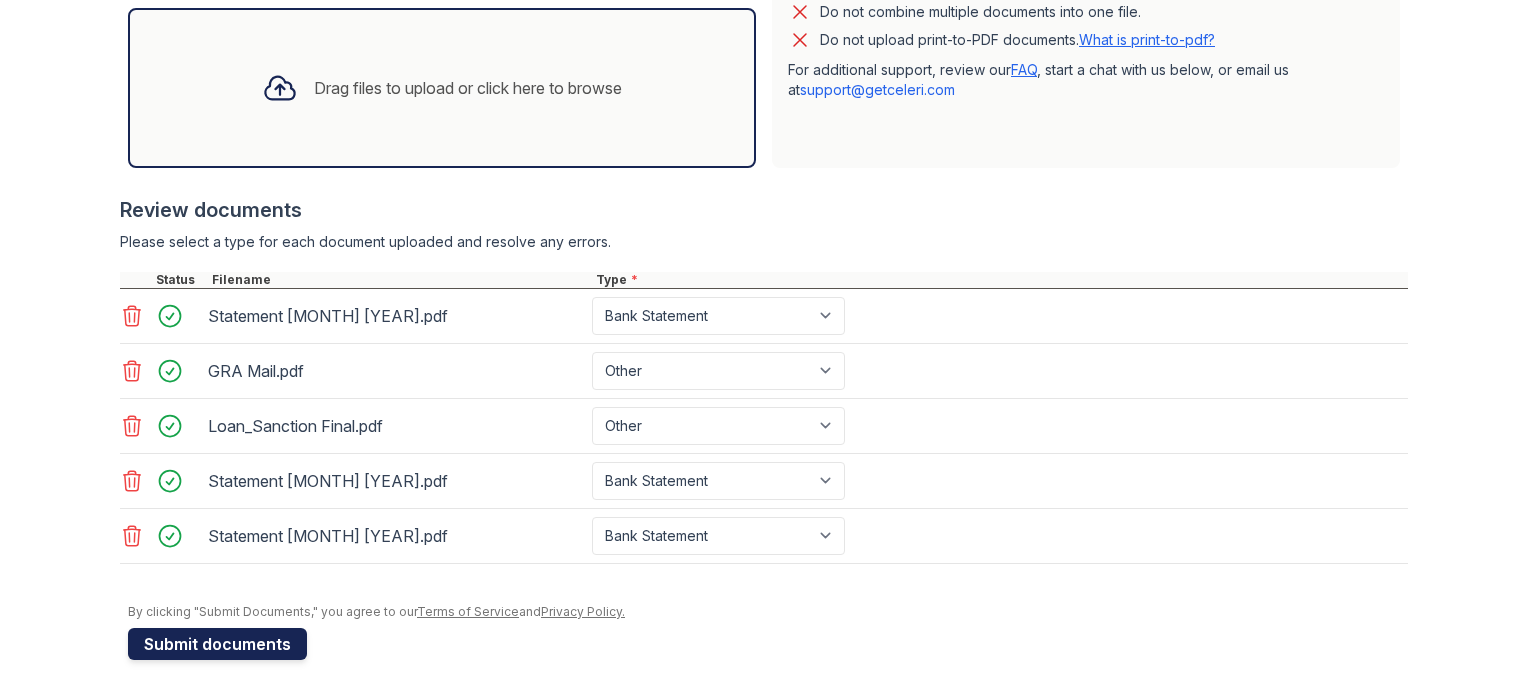 click on "Submit documents" at bounding box center [217, 644] 